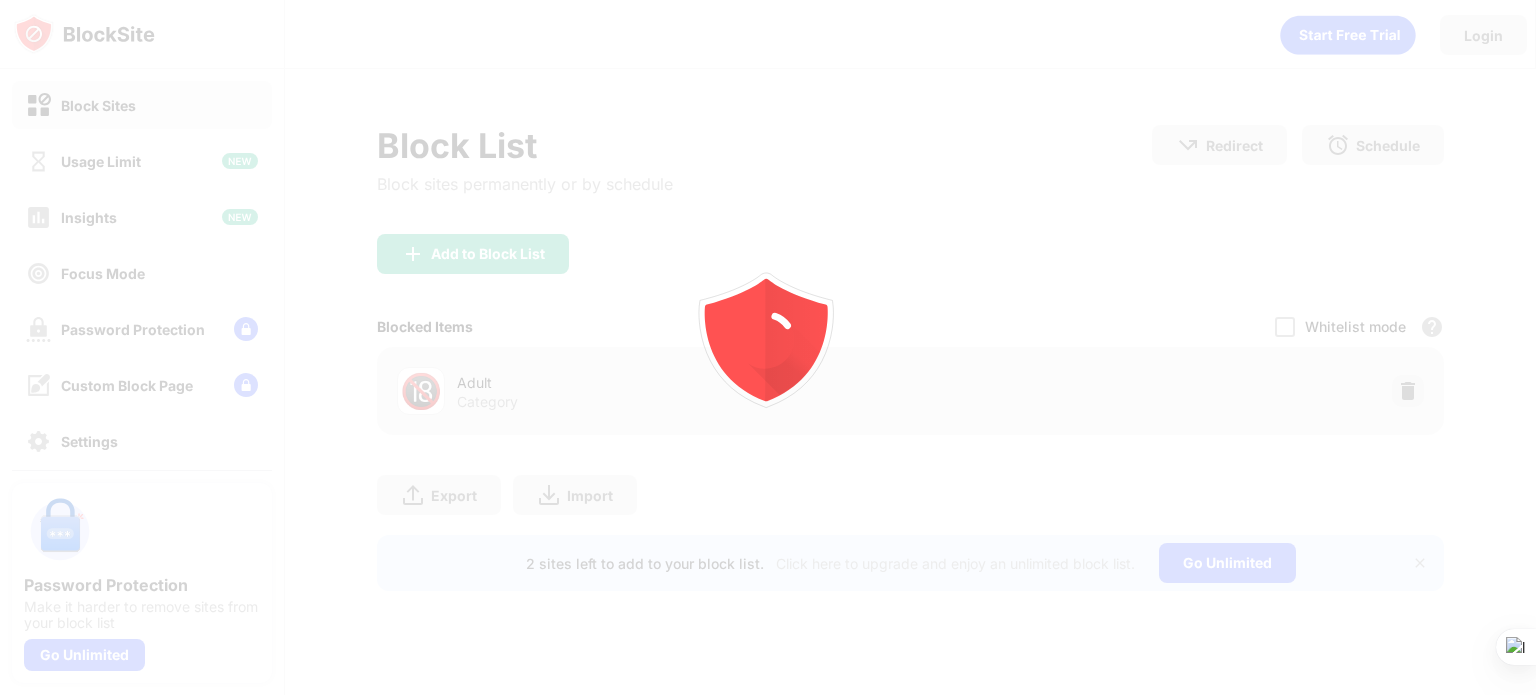 scroll, scrollTop: 0, scrollLeft: 0, axis: both 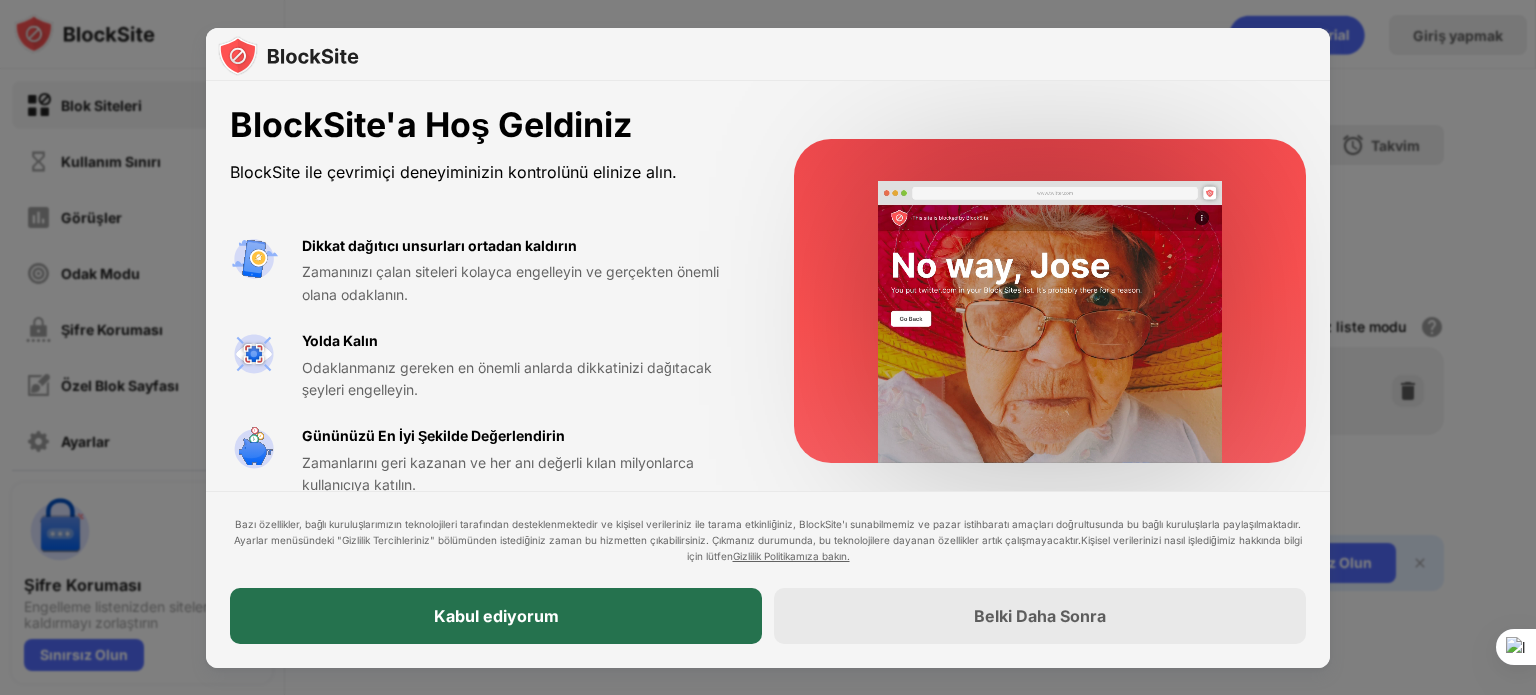 click on "Kabul ediyorum" at bounding box center (496, 616) 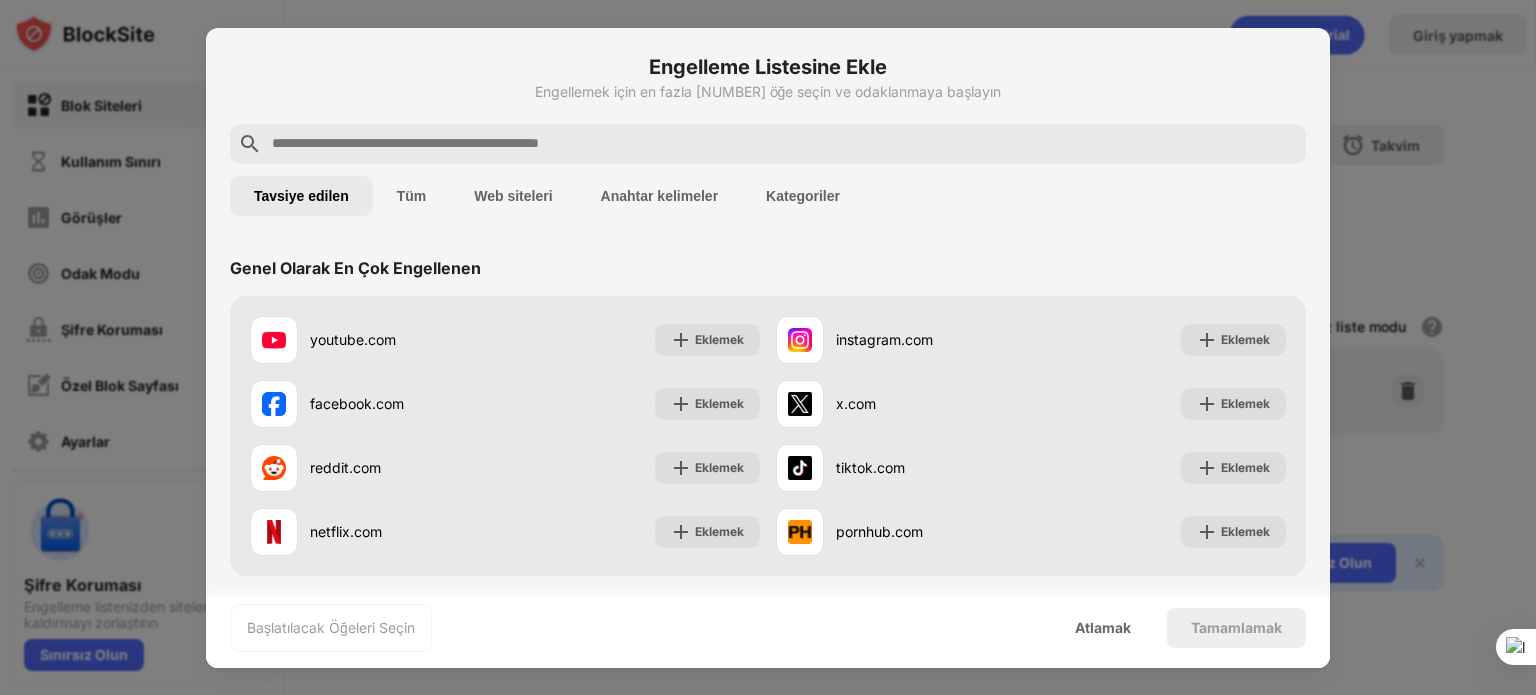 click on "Web siteleri" at bounding box center [513, 196] 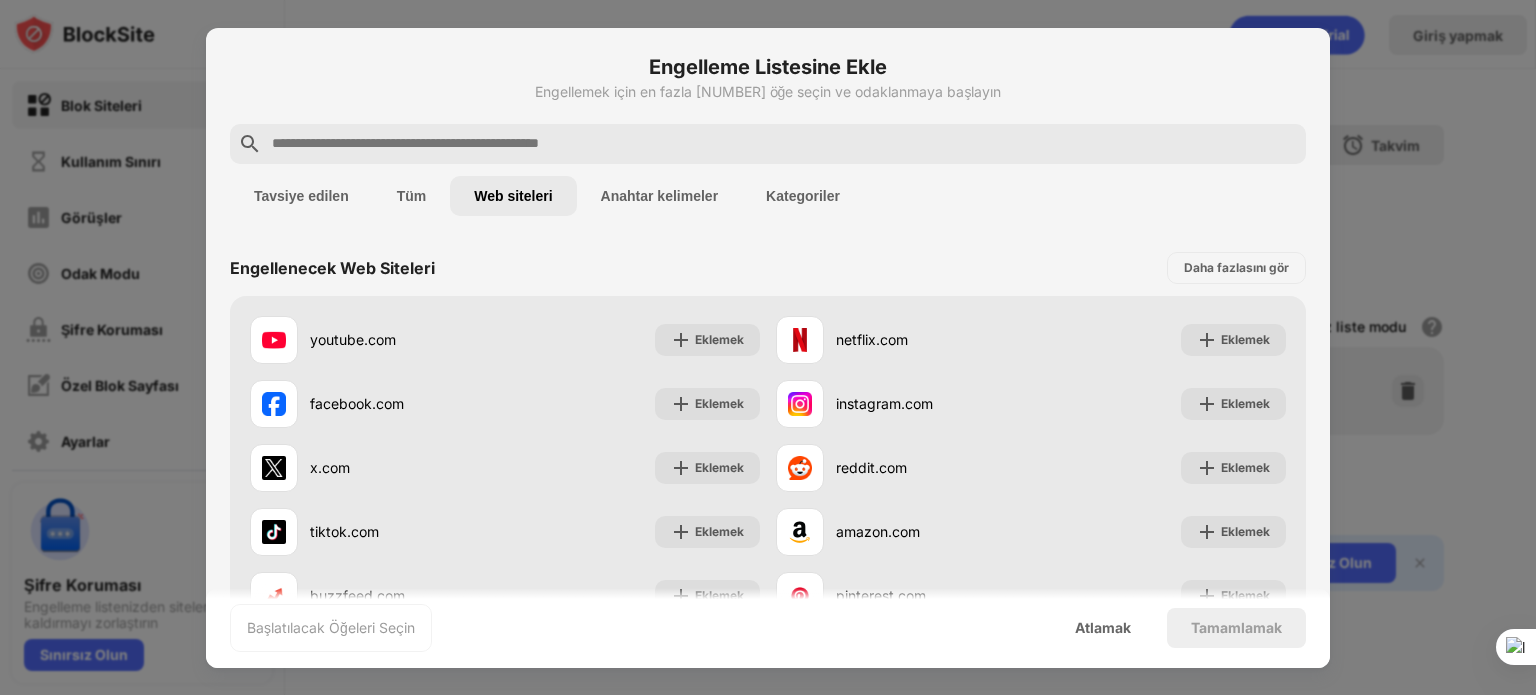 drag, startPoint x: 454, startPoint y: 129, endPoint x: 392, endPoint y: 97, distance: 69.77106 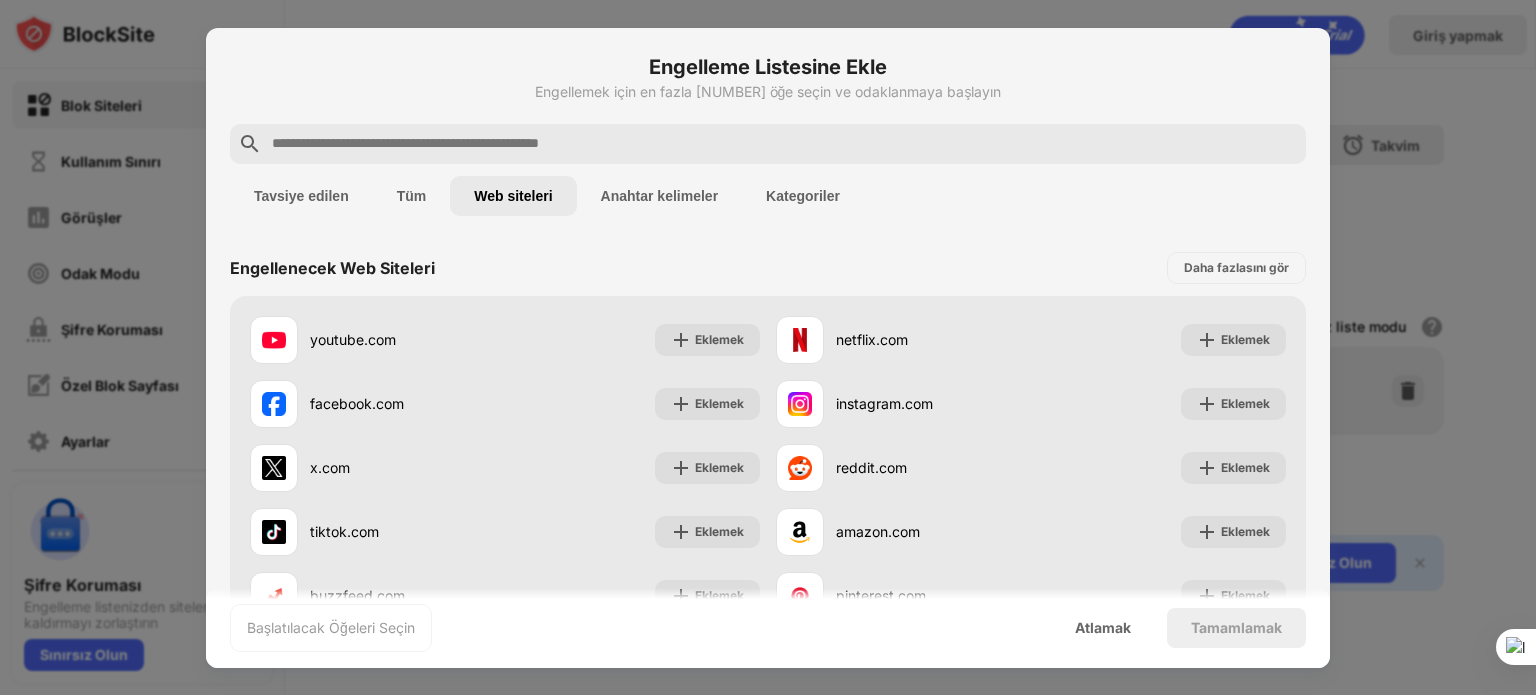 click at bounding box center (784, 144) 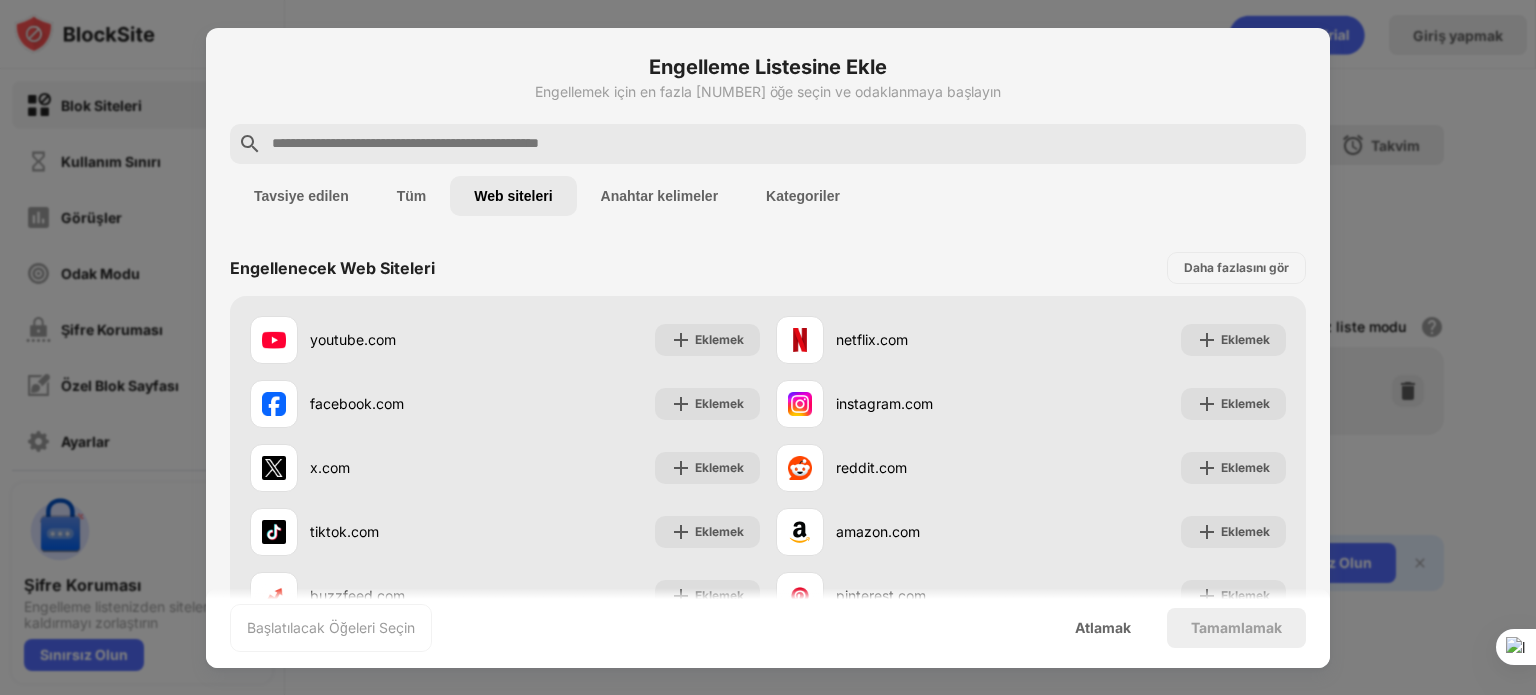 paste on "**********" 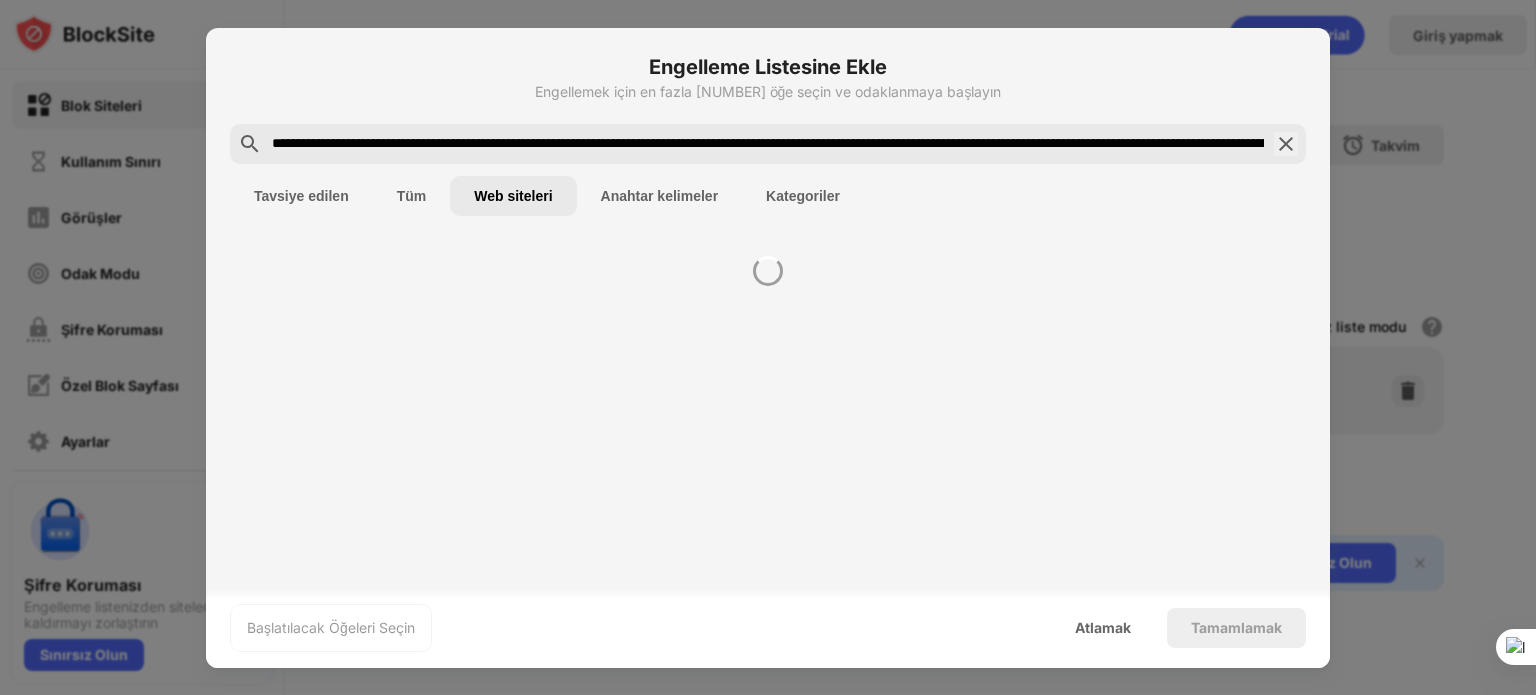 scroll, scrollTop: 0, scrollLeft: 576, axis: horizontal 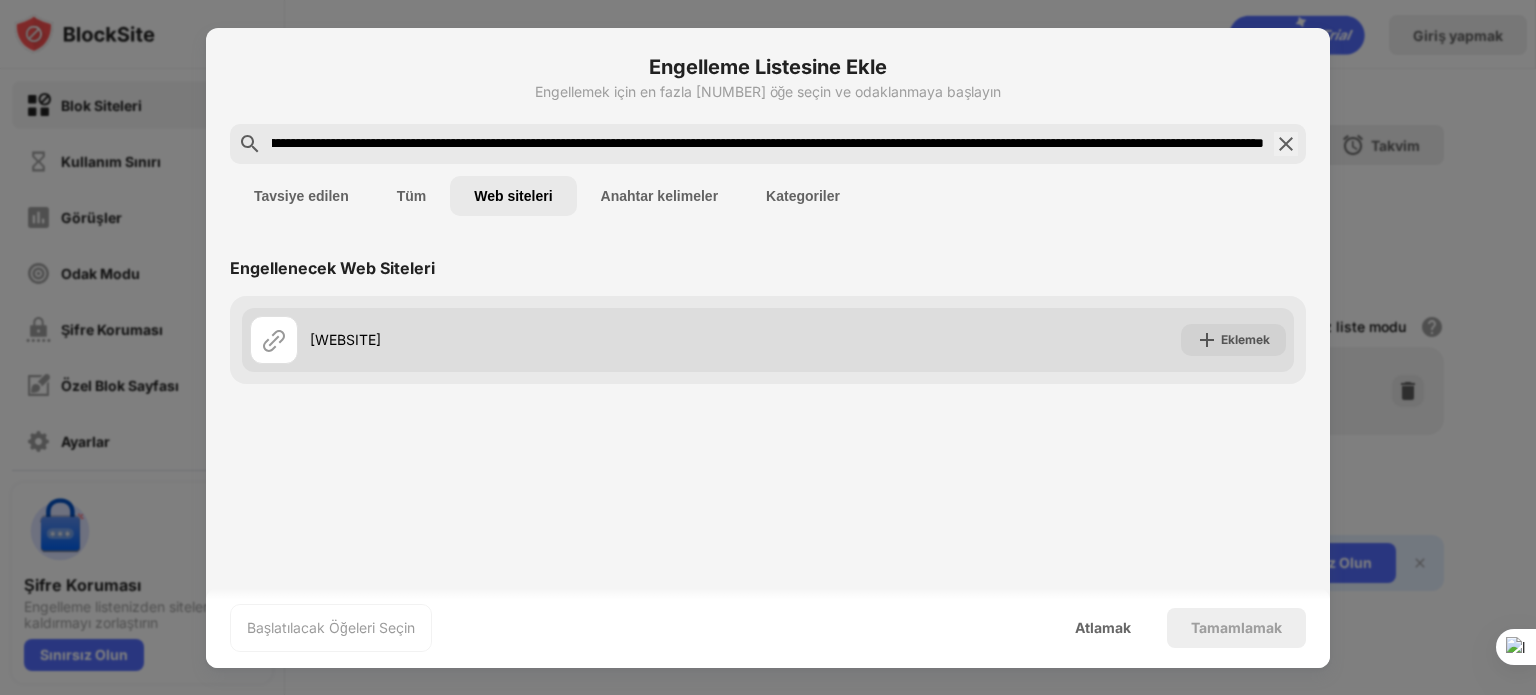 type on "**********" 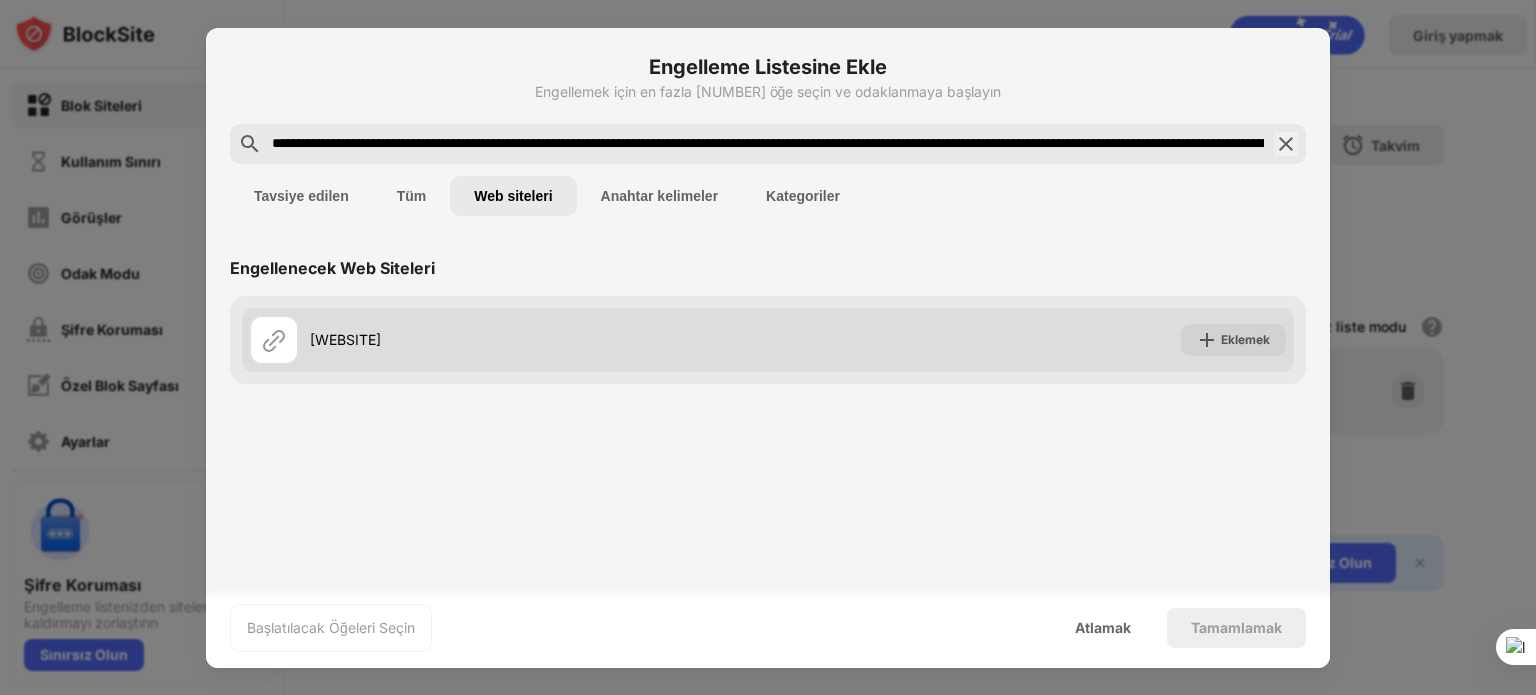 click on "[WEBSITE]" at bounding box center [539, 339] 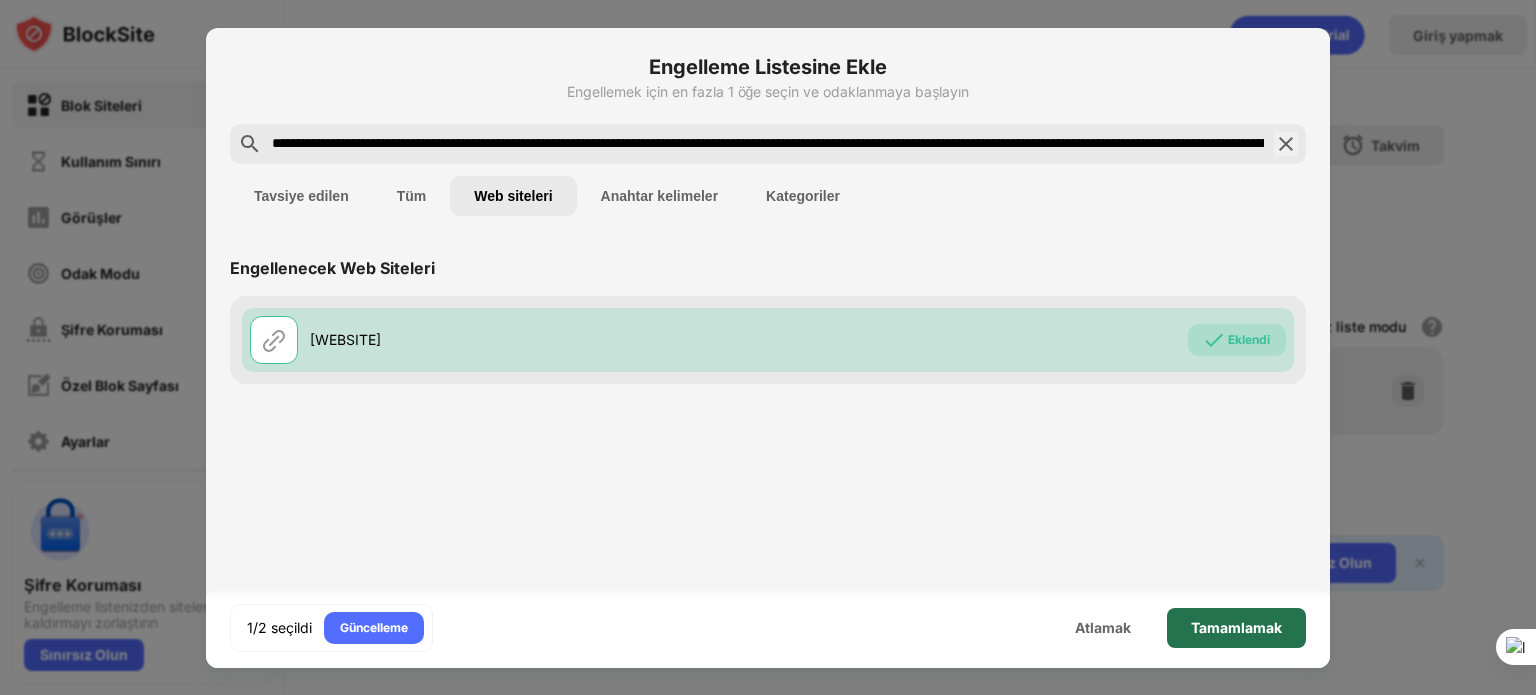 click on "Tamamlamak" at bounding box center (1236, 628) 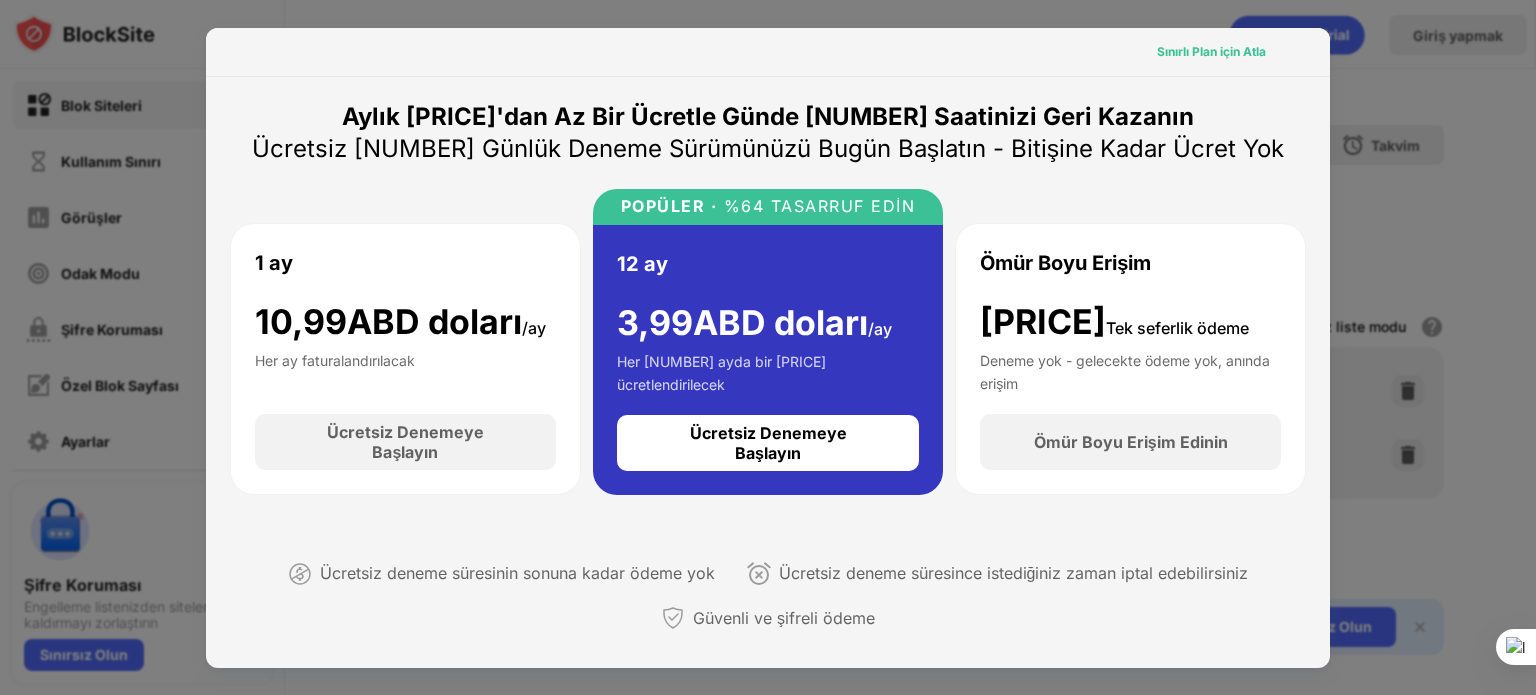 click on "Sınırlı Plan için Atla" at bounding box center [1211, 51] 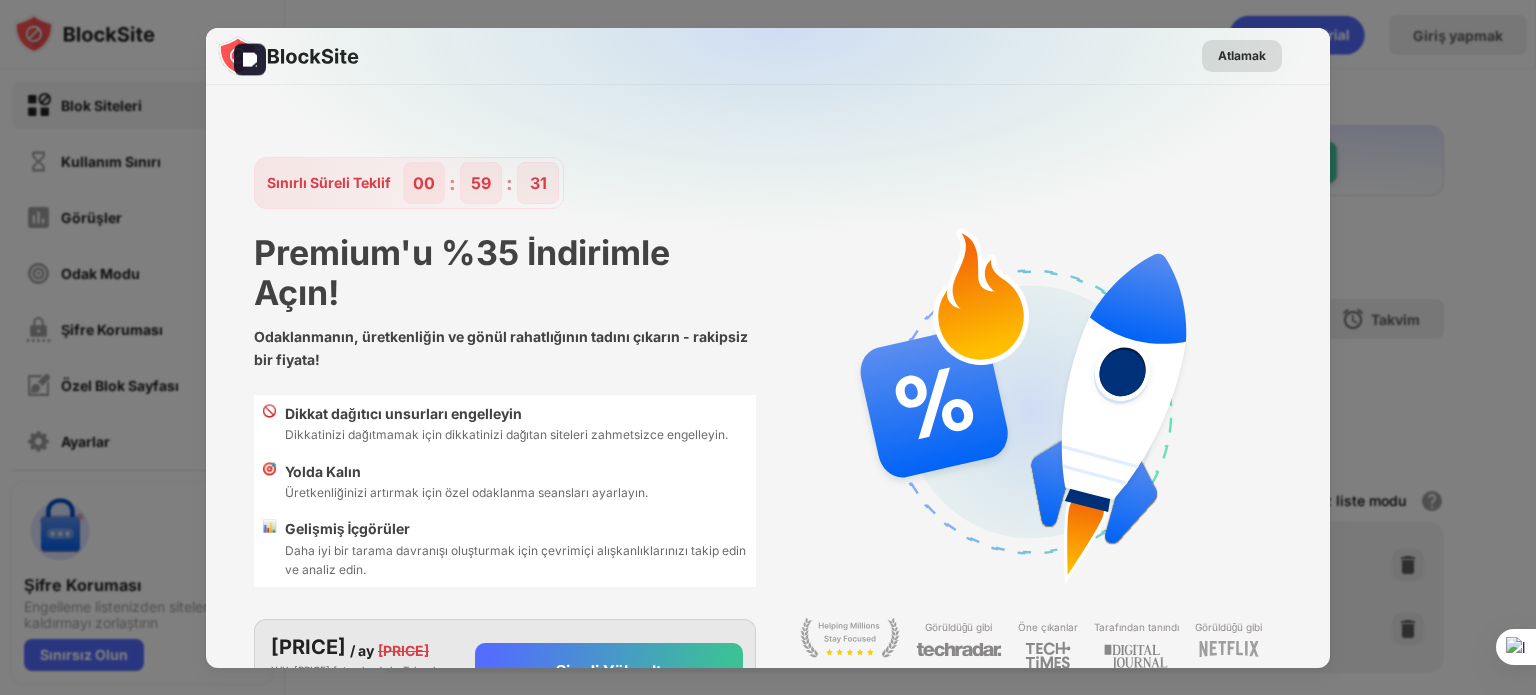 scroll, scrollTop: 0, scrollLeft: 0, axis: both 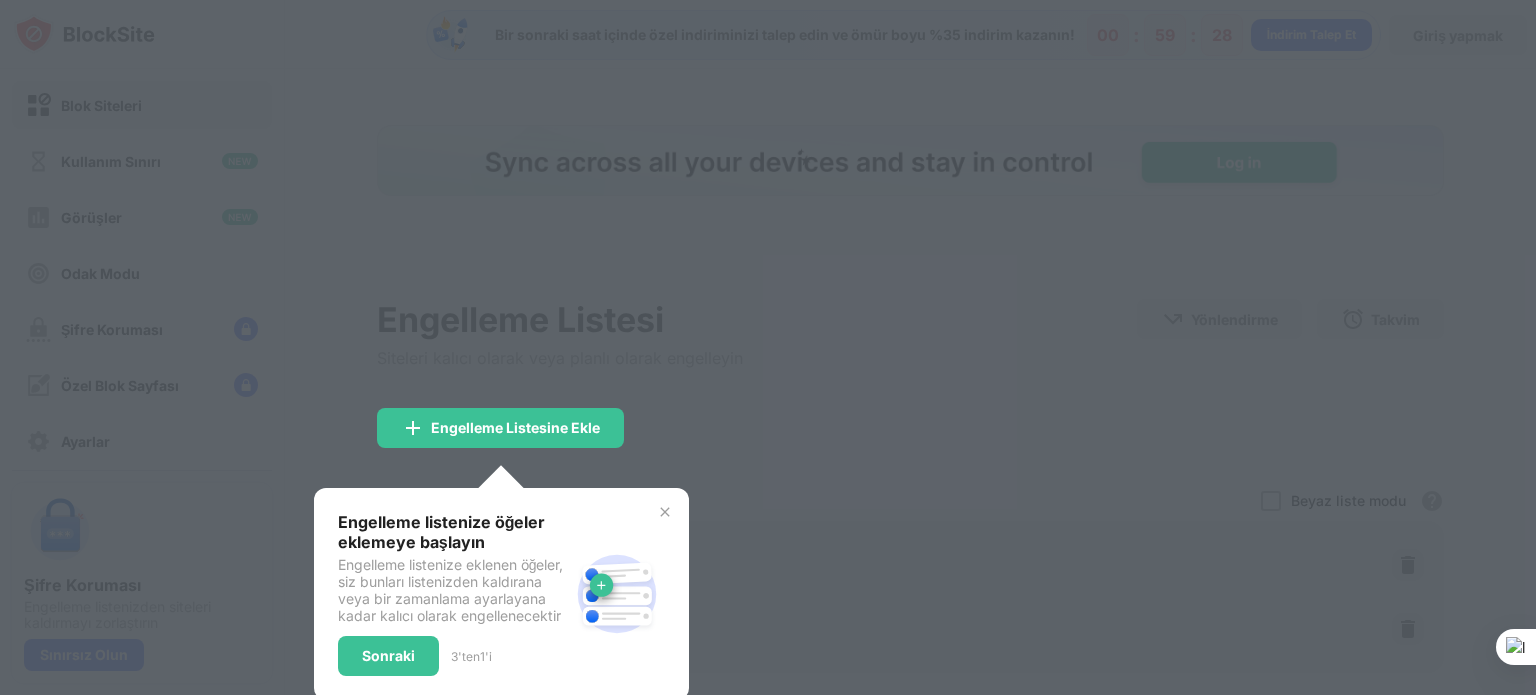 click at bounding box center (768, 347) 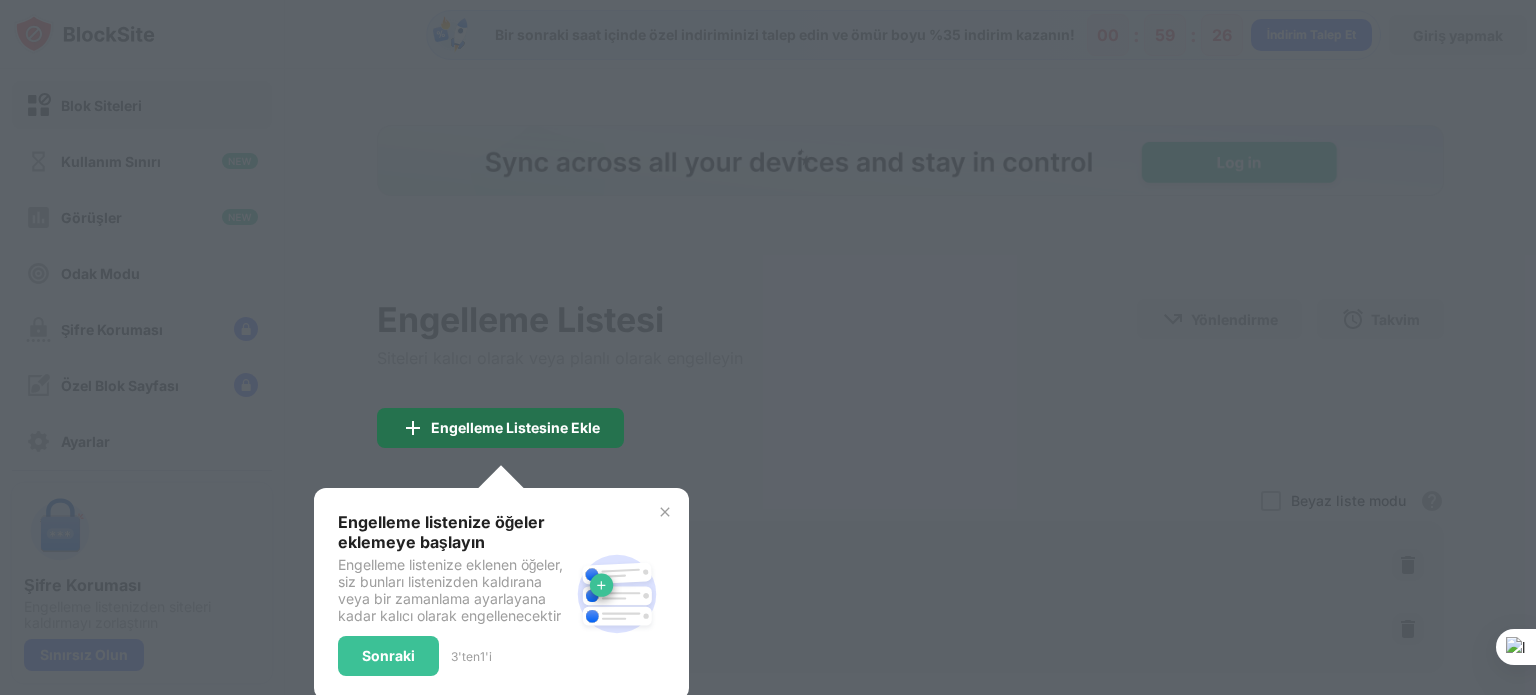 click on "Engelleme Listesine Ekle" at bounding box center [515, 427] 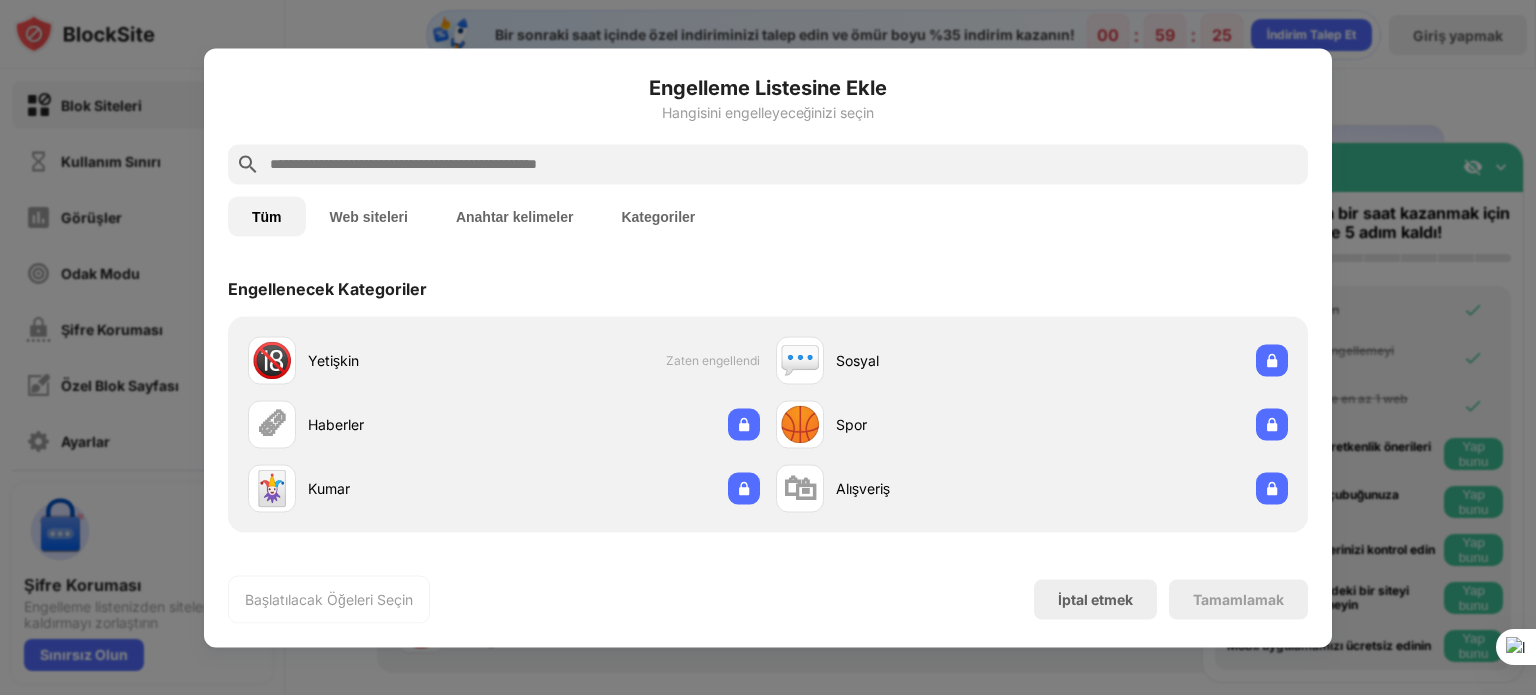 scroll, scrollTop: 0, scrollLeft: 0, axis: both 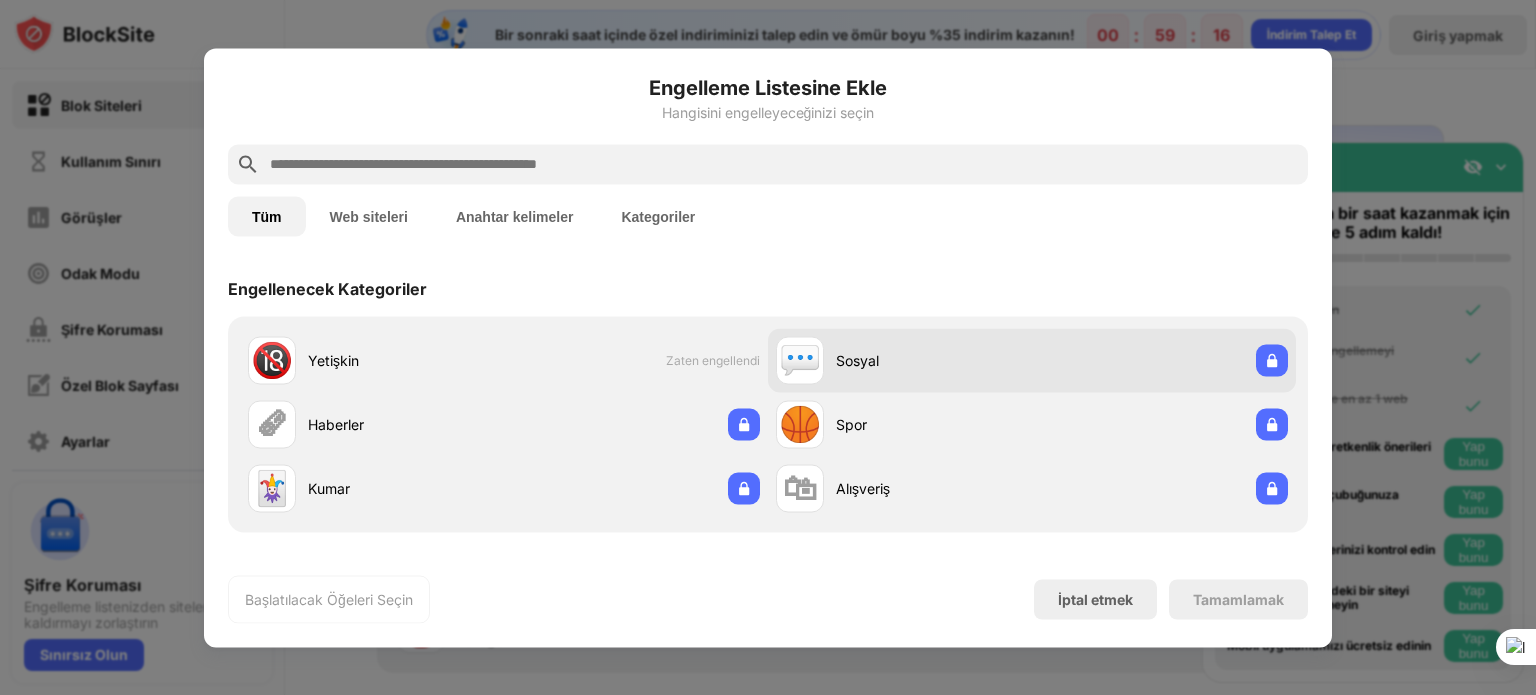 click on "💬 Sosyal" at bounding box center [904, 360] 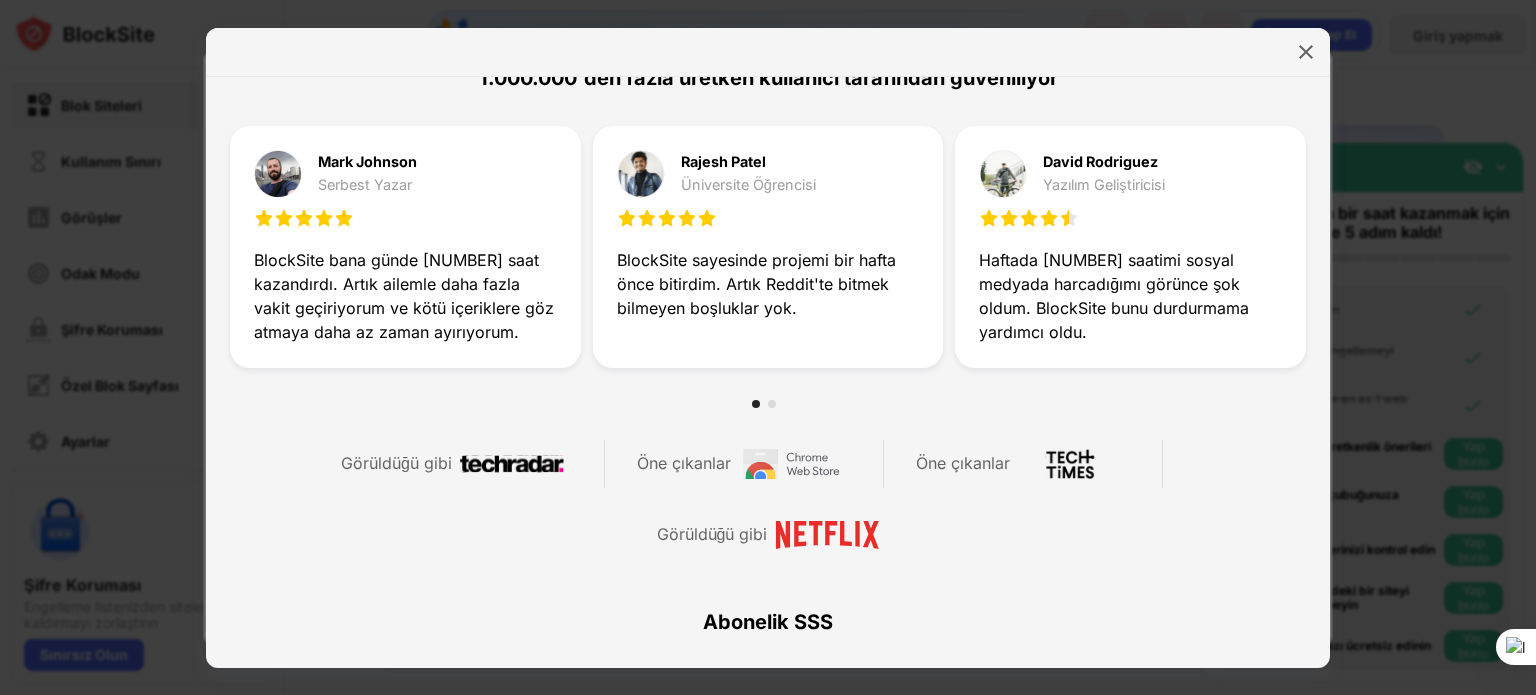 scroll, scrollTop: 634, scrollLeft: 0, axis: vertical 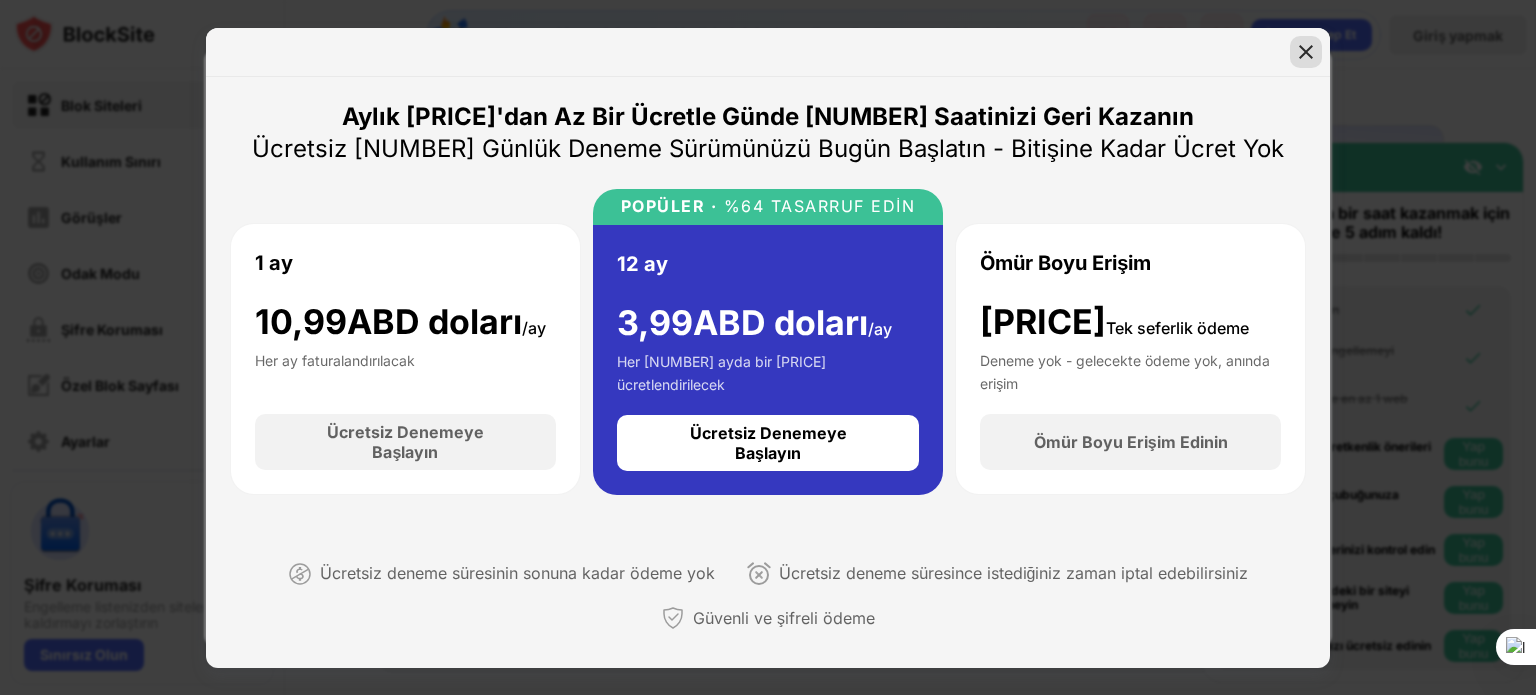 click at bounding box center [1306, 52] 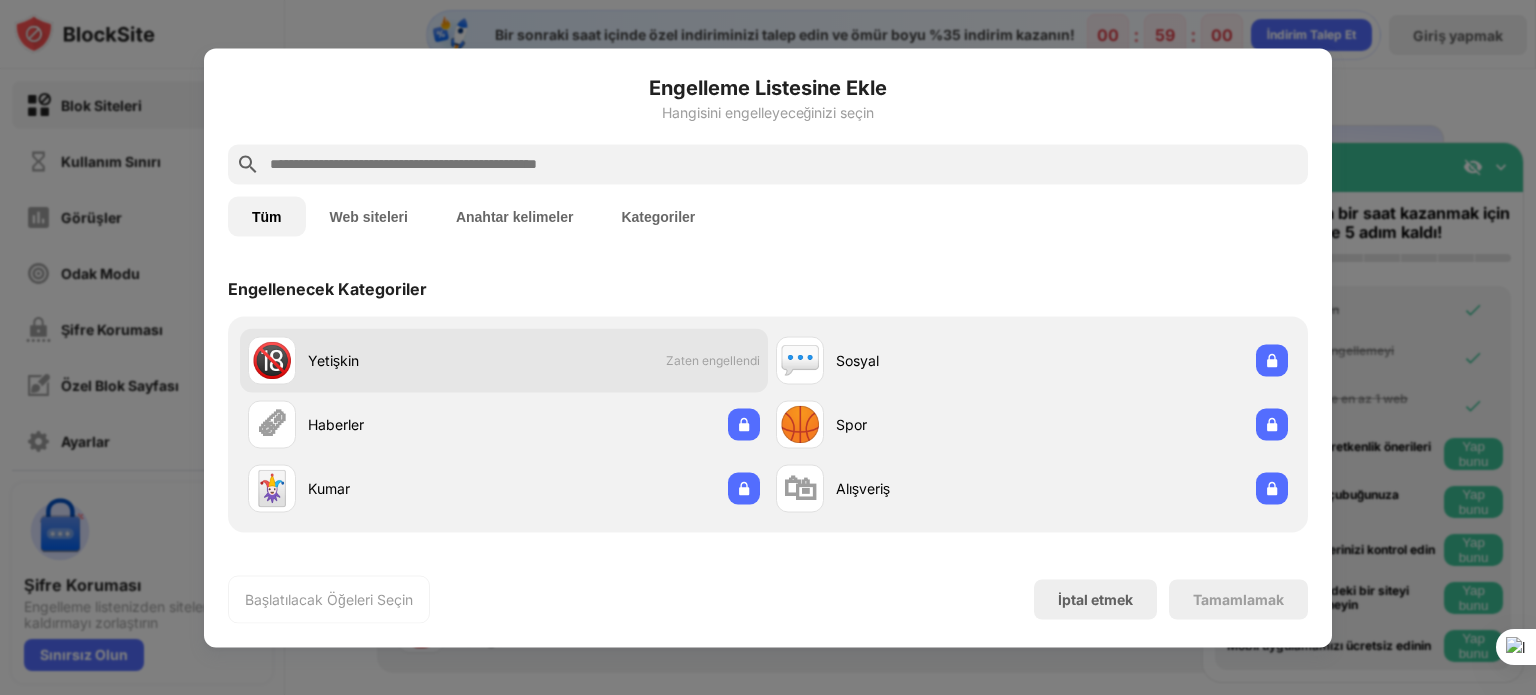 click on "Yetişkin" at bounding box center [406, 360] 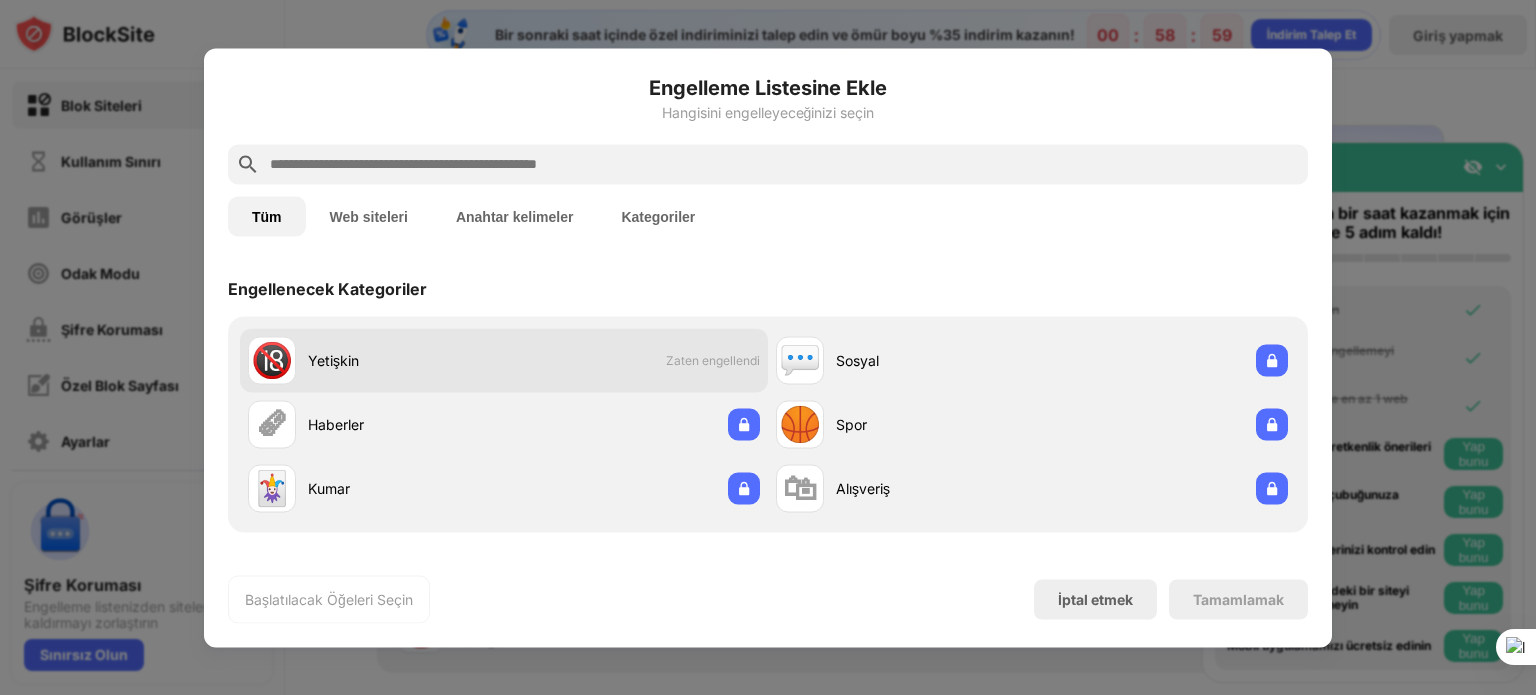 click on "Yetişkin" at bounding box center [406, 360] 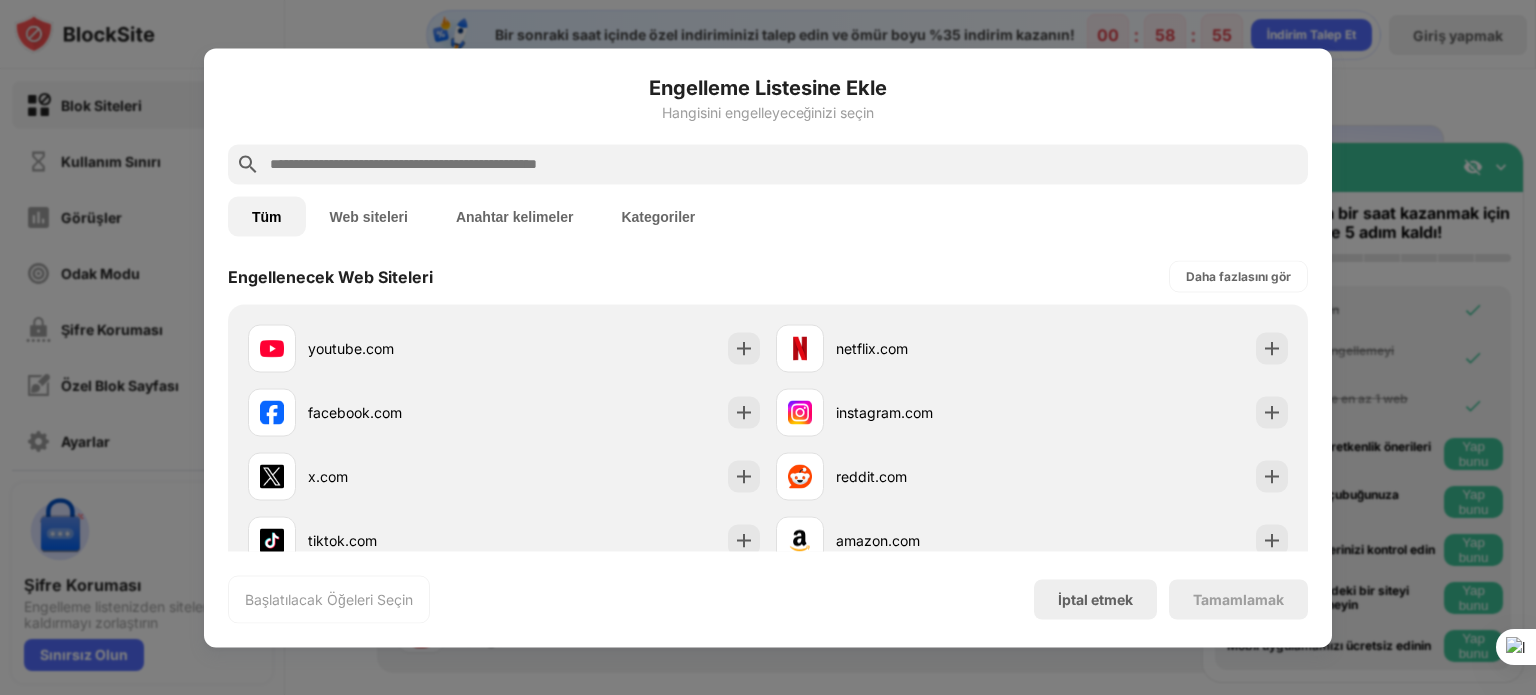 scroll, scrollTop: 315, scrollLeft: 0, axis: vertical 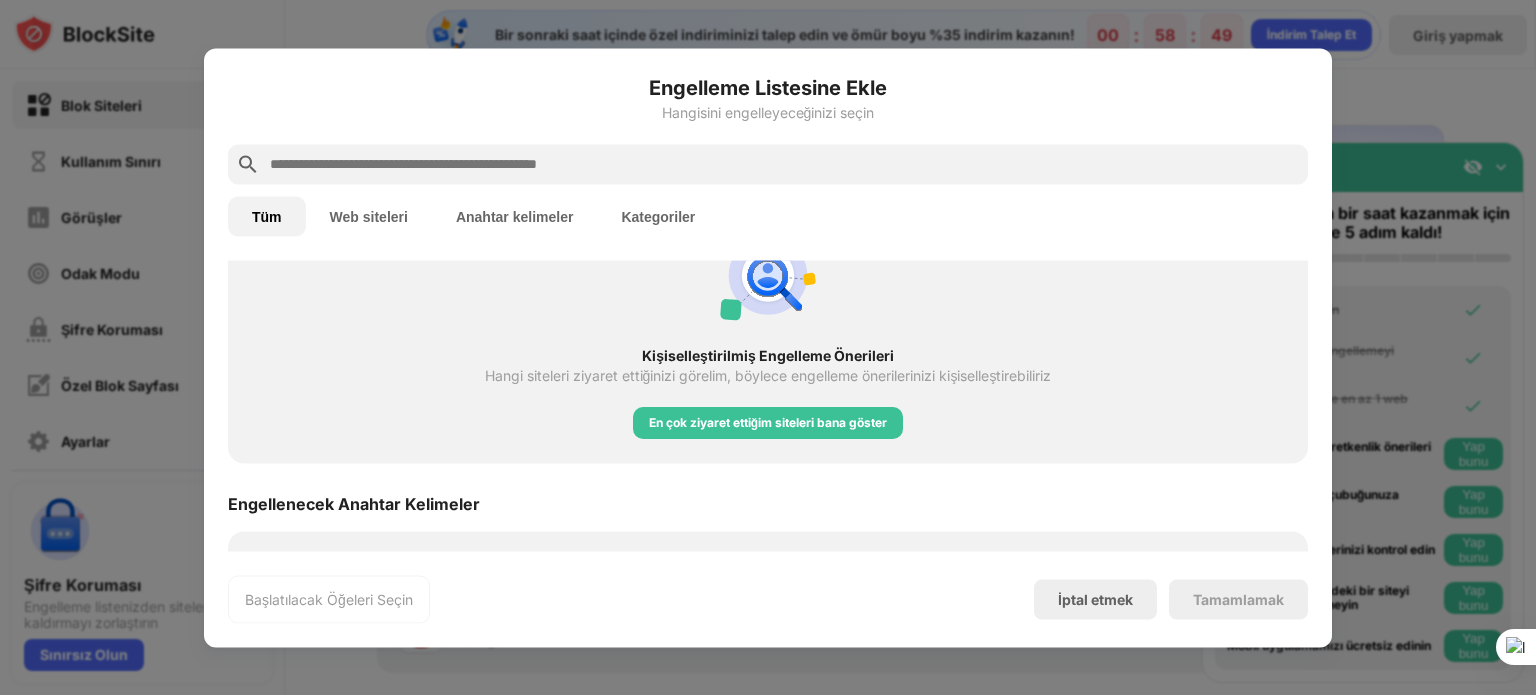 click on "Web siteleri" at bounding box center [369, 216] 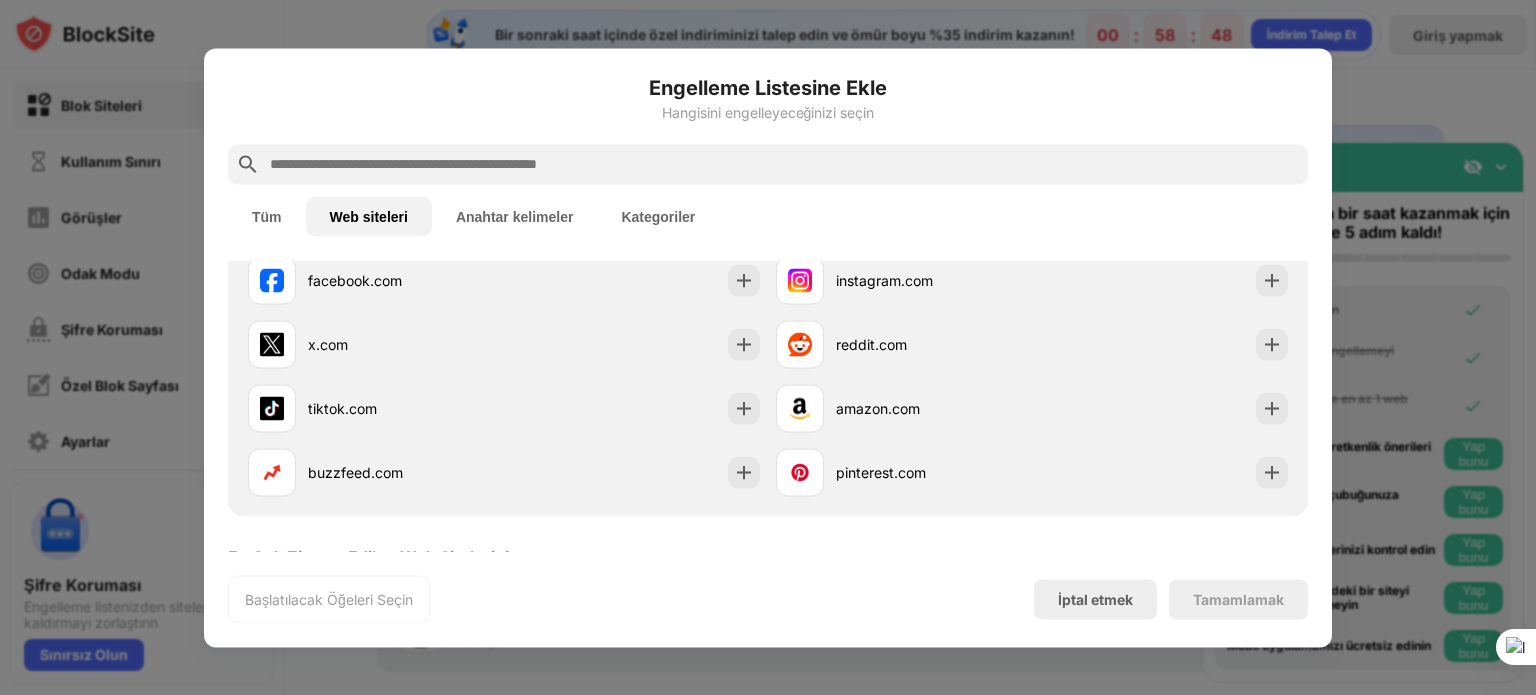 scroll, scrollTop: 0, scrollLeft: 0, axis: both 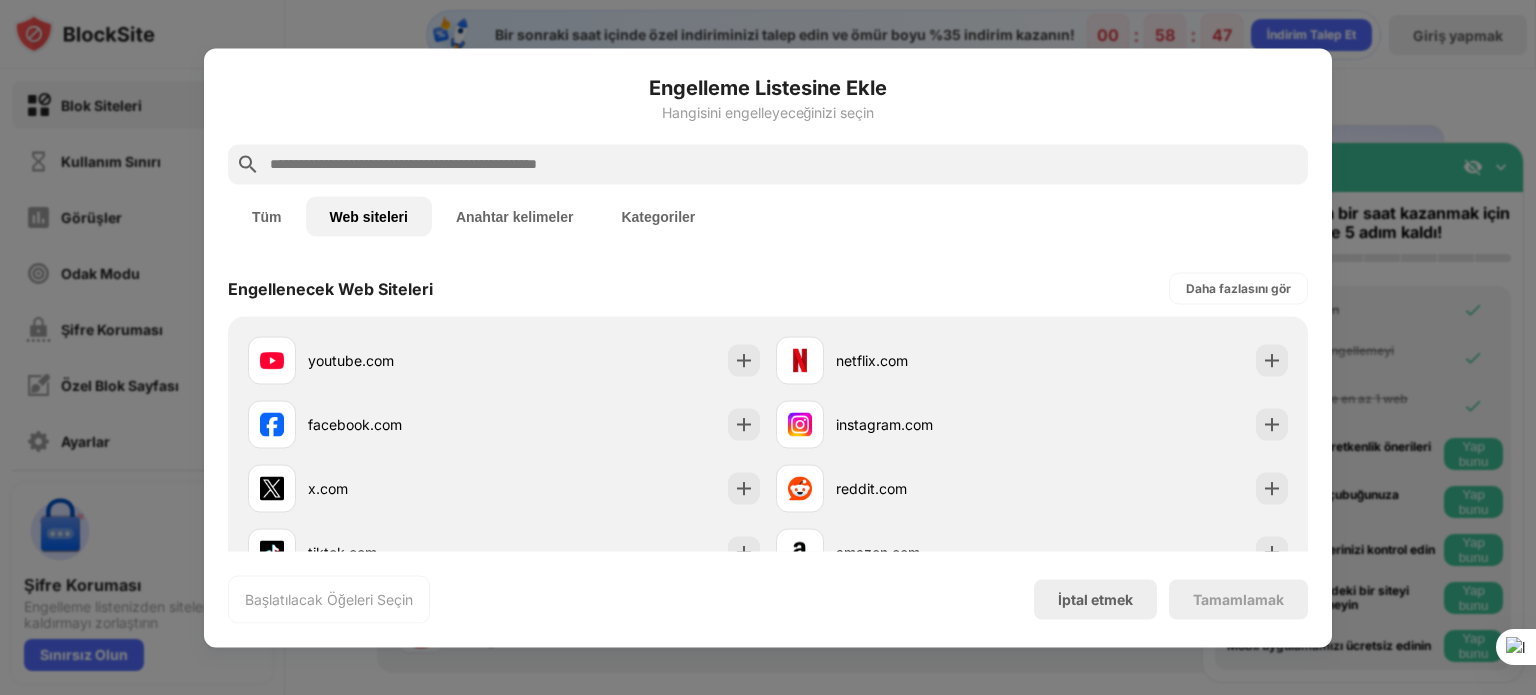 click at bounding box center [784, 164] 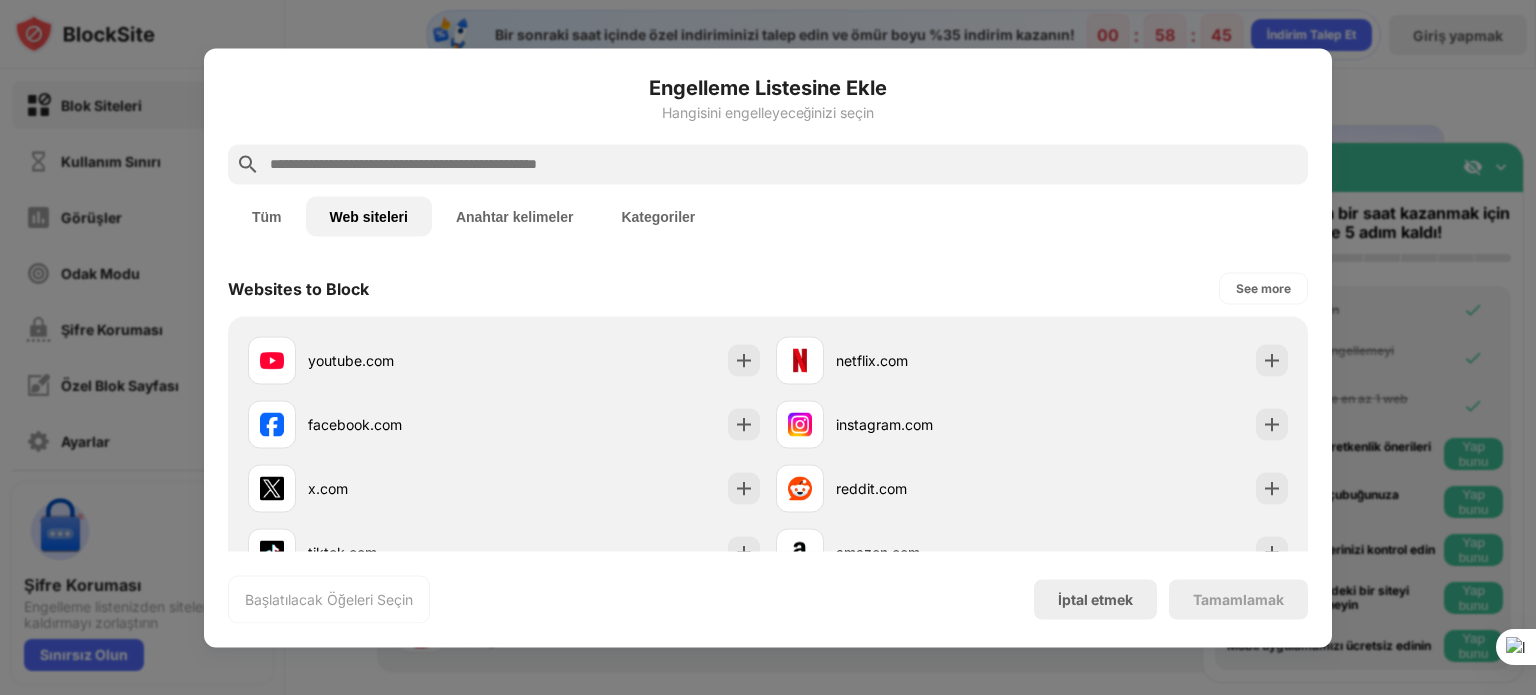 paste on "**********" 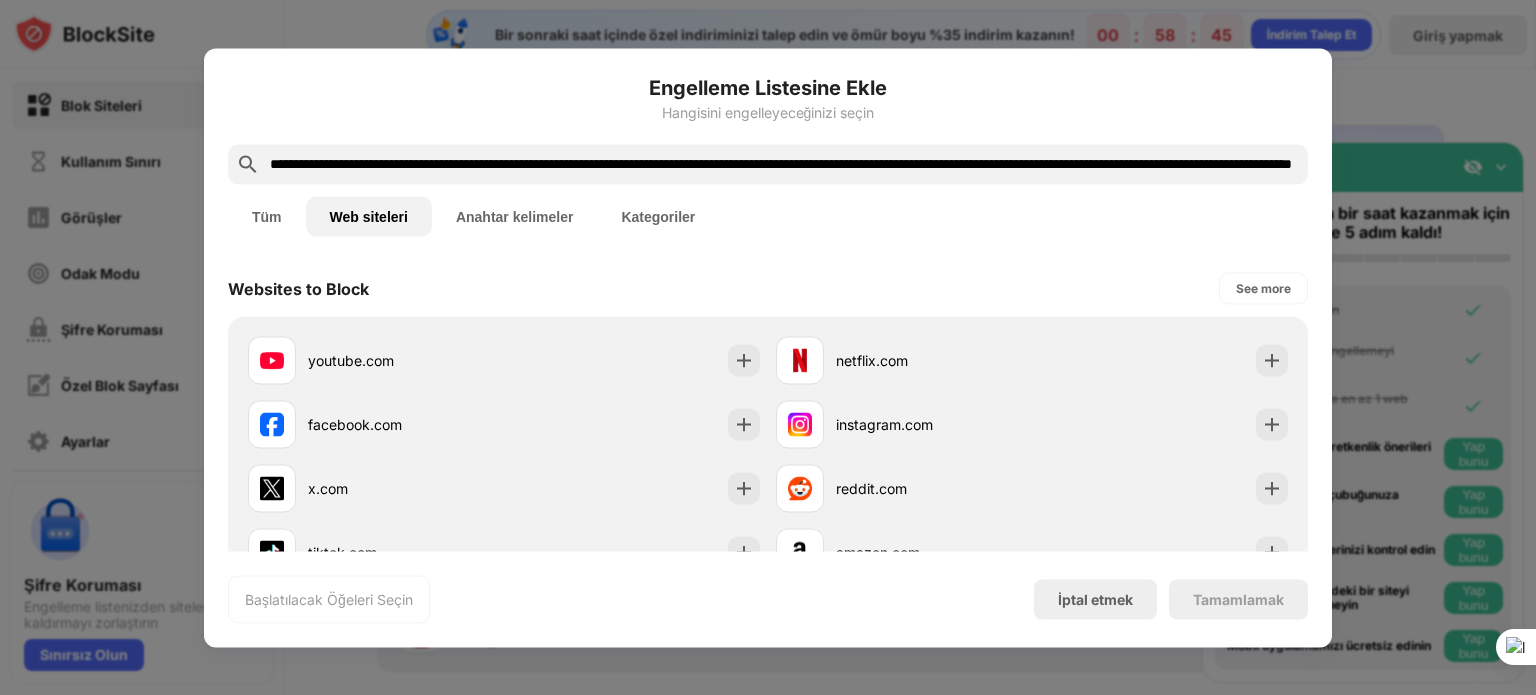 scroll, scrollTop: 0, scrollLeft: 573, axis: horizontal 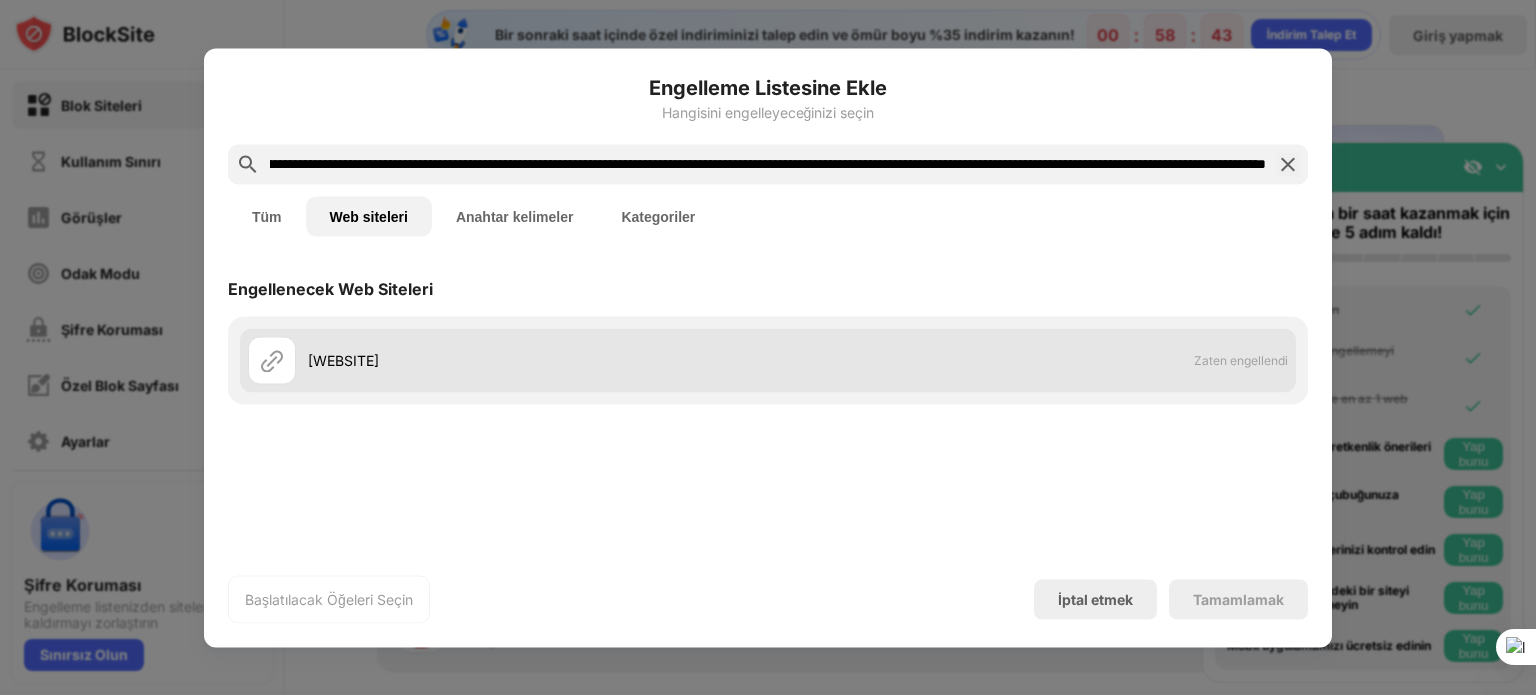 type on "**********" 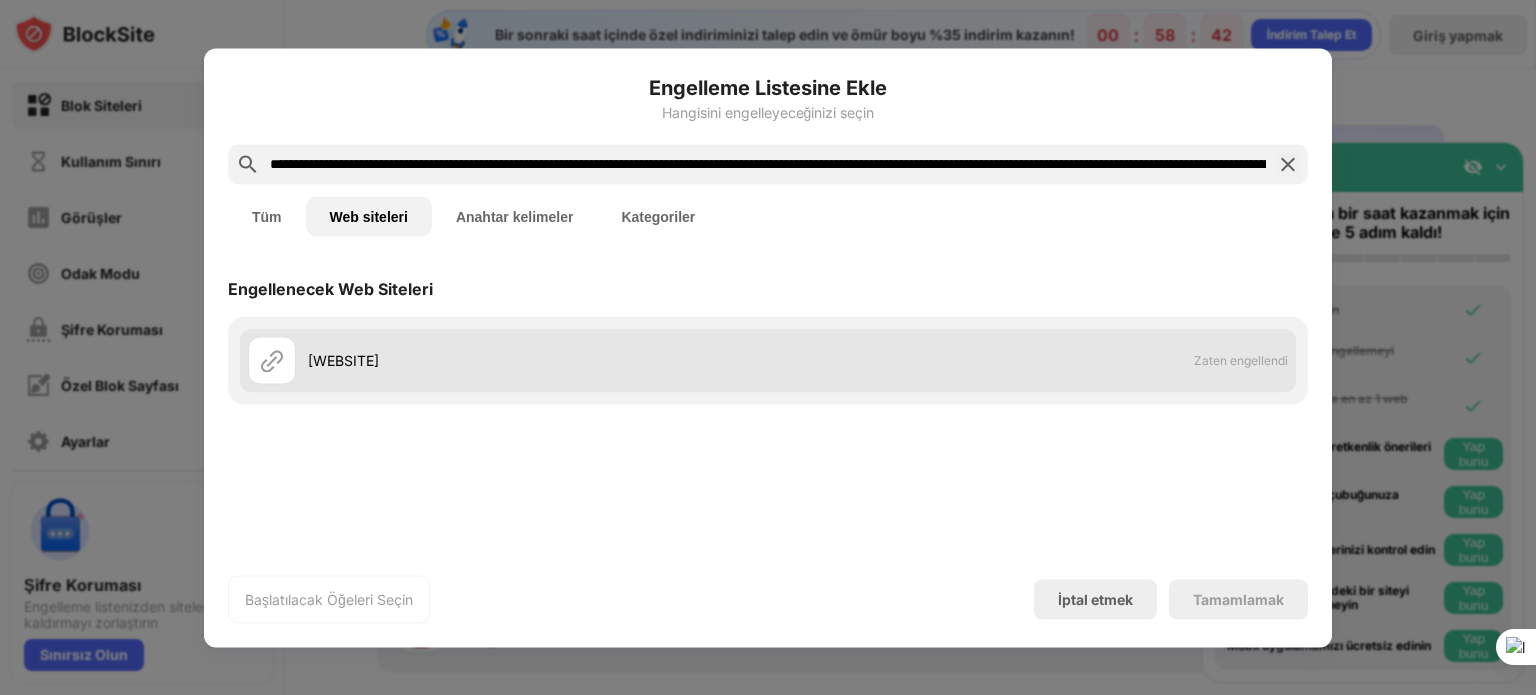 click on "[WEBSITE]" at bounding box center [343, 360] 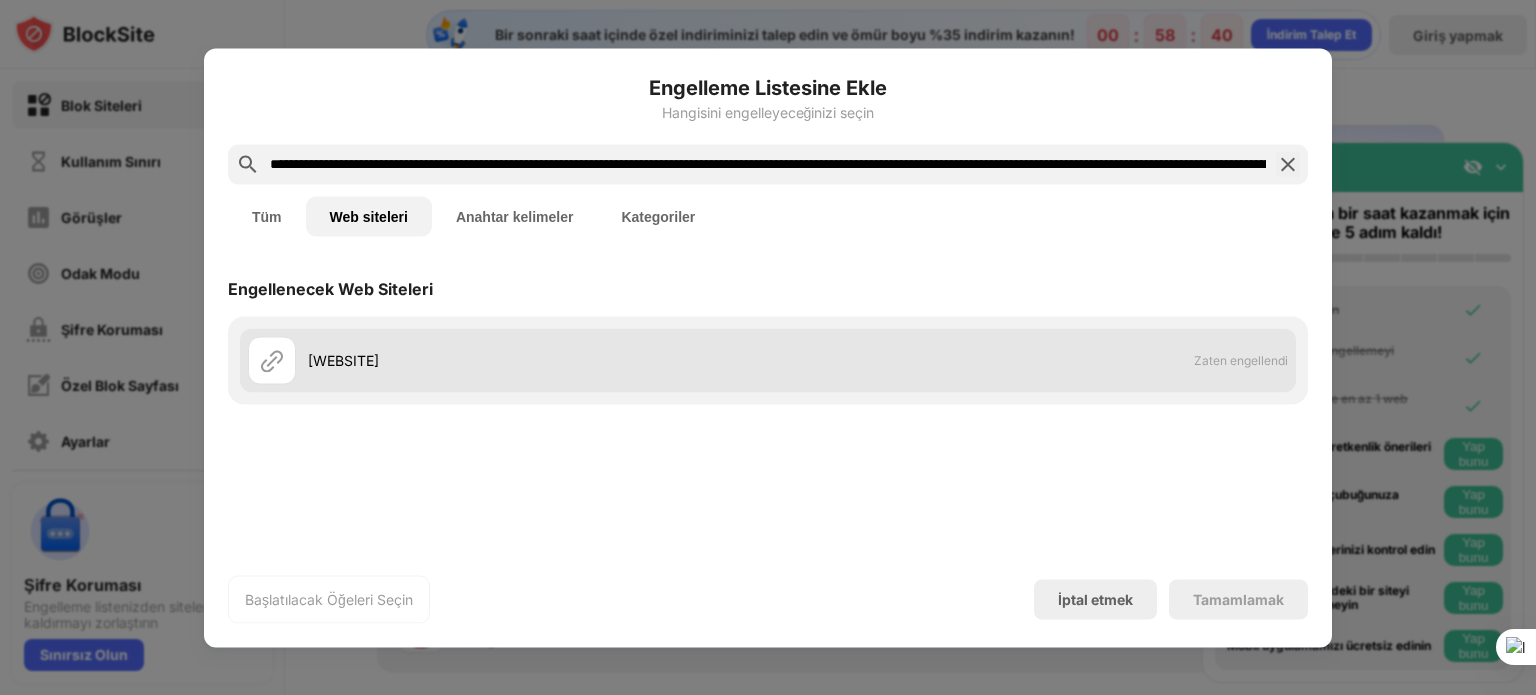 click on "[WEBSITE]" at bounding box center [538, 360] 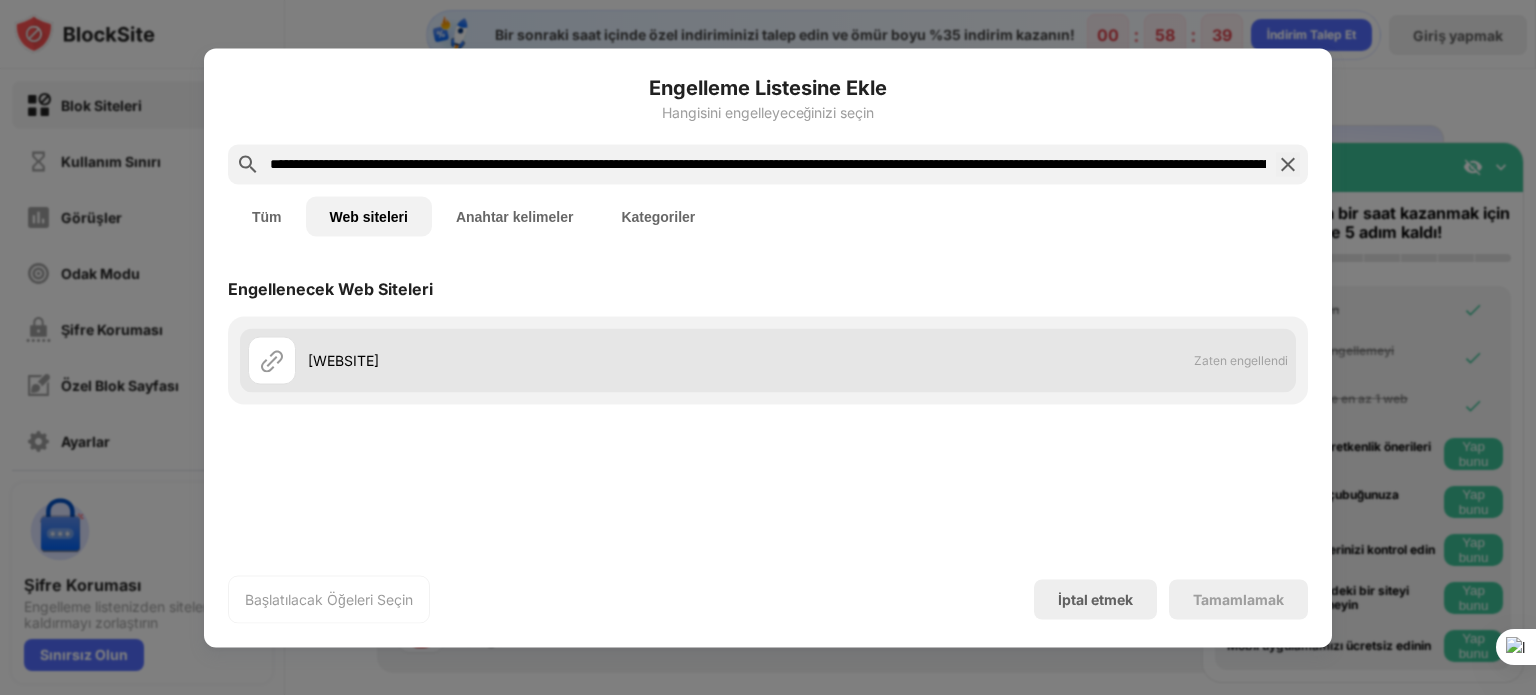 click on "[WEBSITE]" at bounding box center (538, 360) 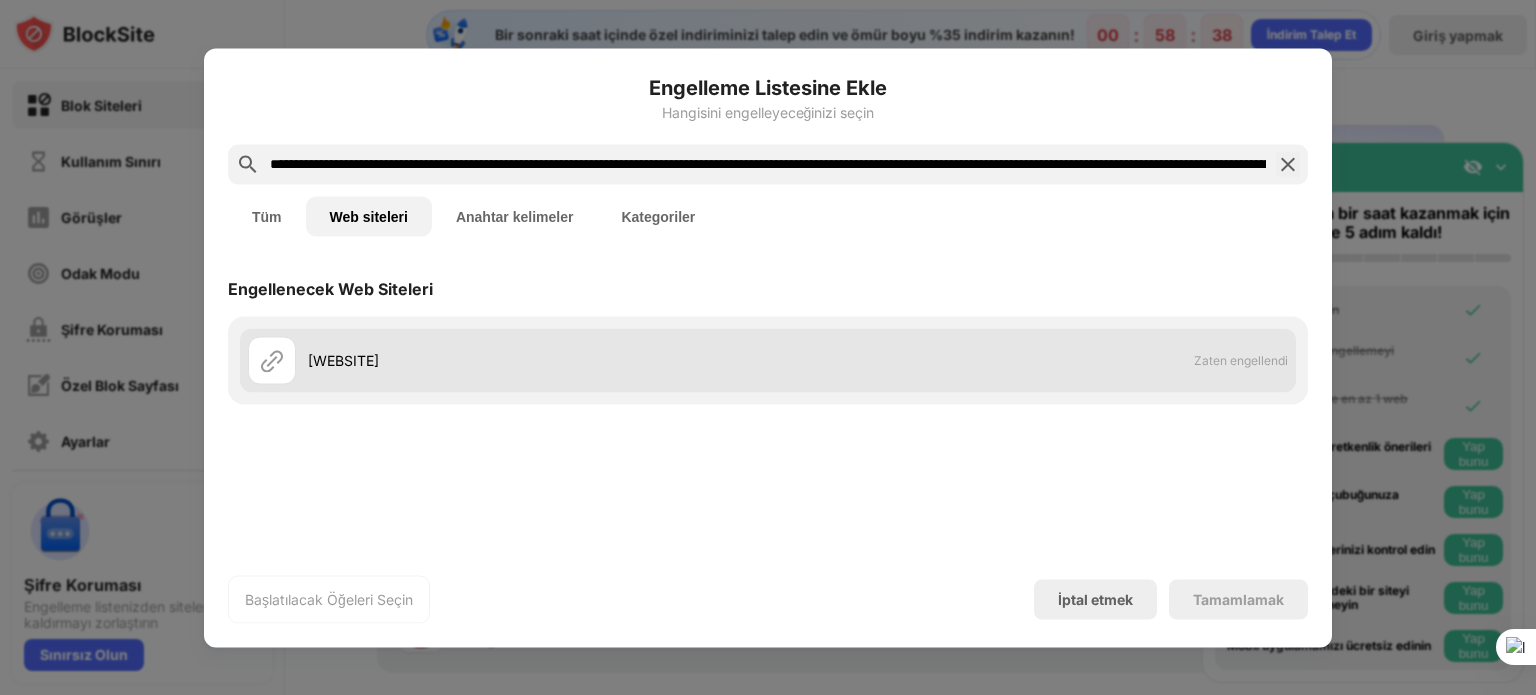 click on "[WEBSITE]" at bounding box center [343, 360] 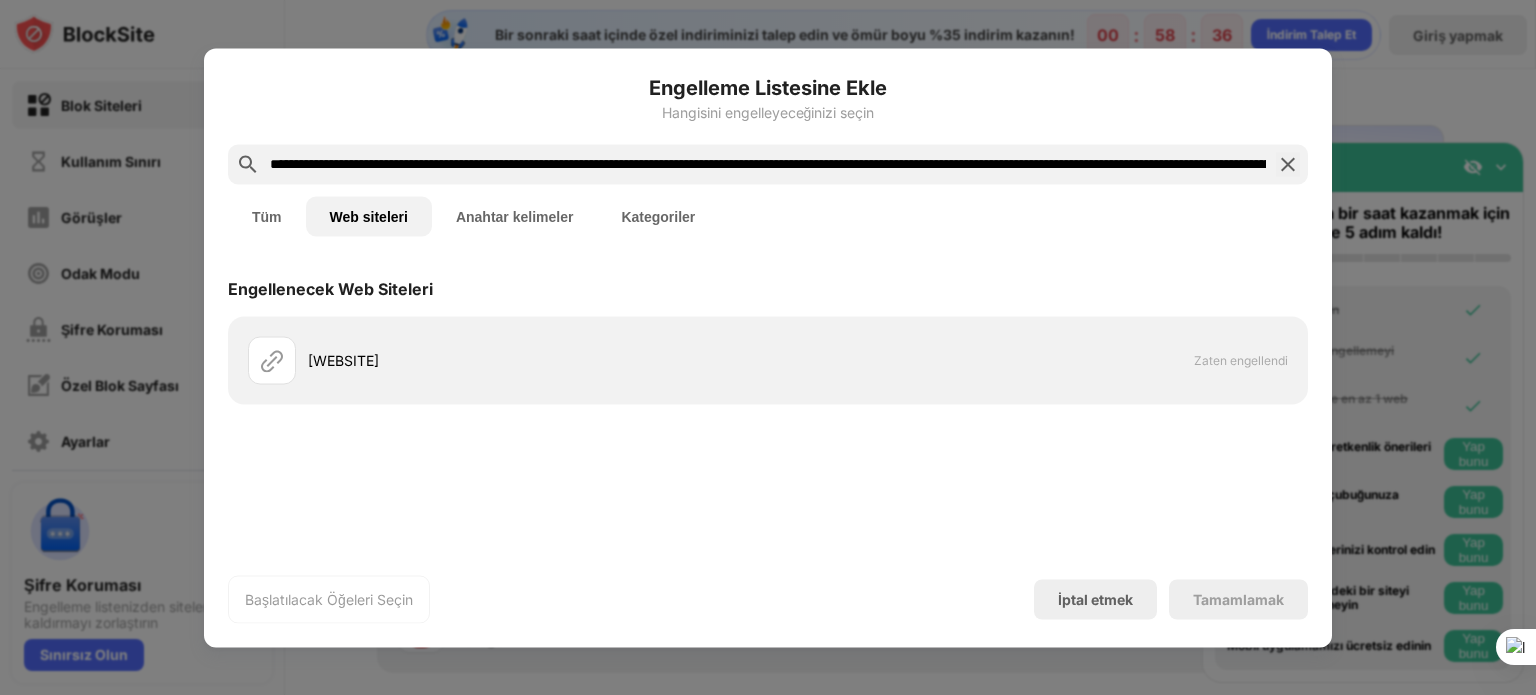 drag, startPoint x: 284, startPoint y: 365, endPoint x: 388, endPoint y: 324, distance: 111.78998 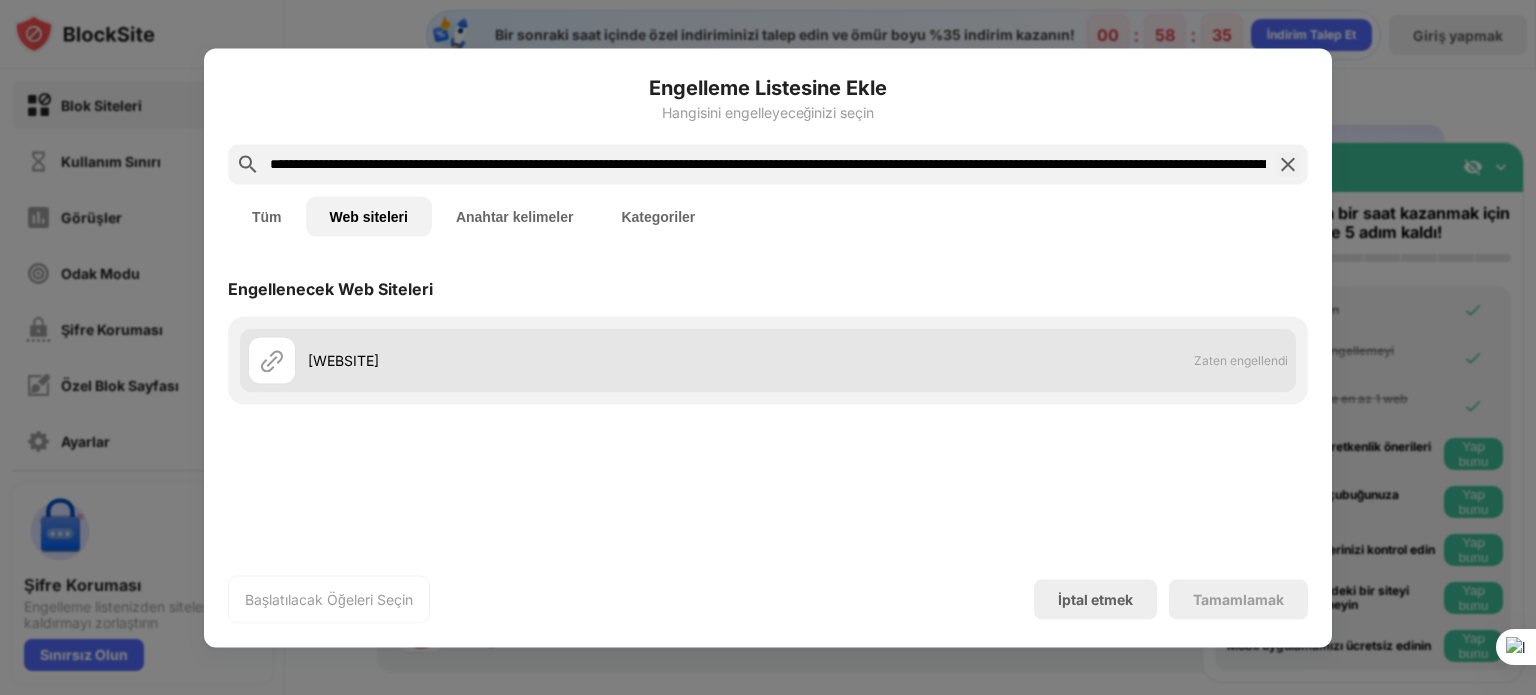 click on "[WEBSITE]" at bounding box center (508, 360) 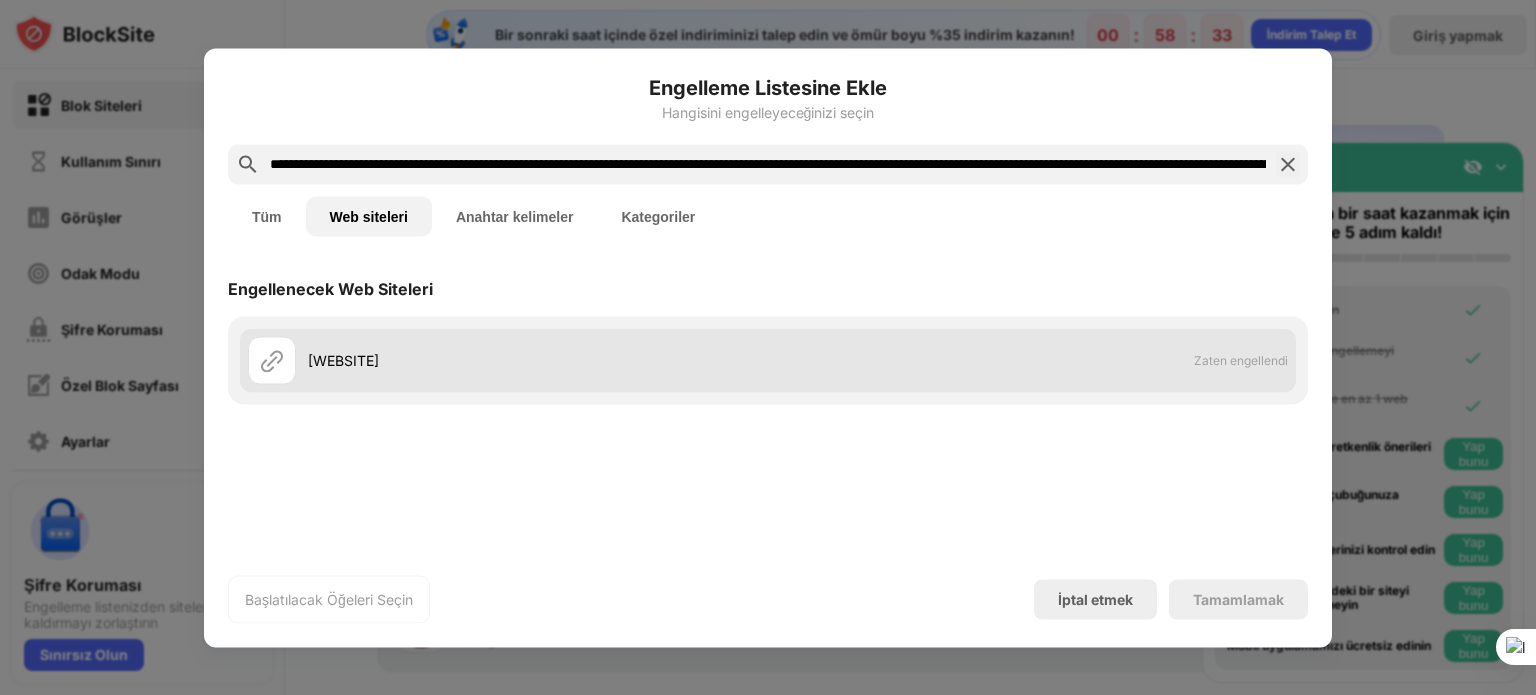 click on "[WEBSITE]" at bounding box center [343, 360] 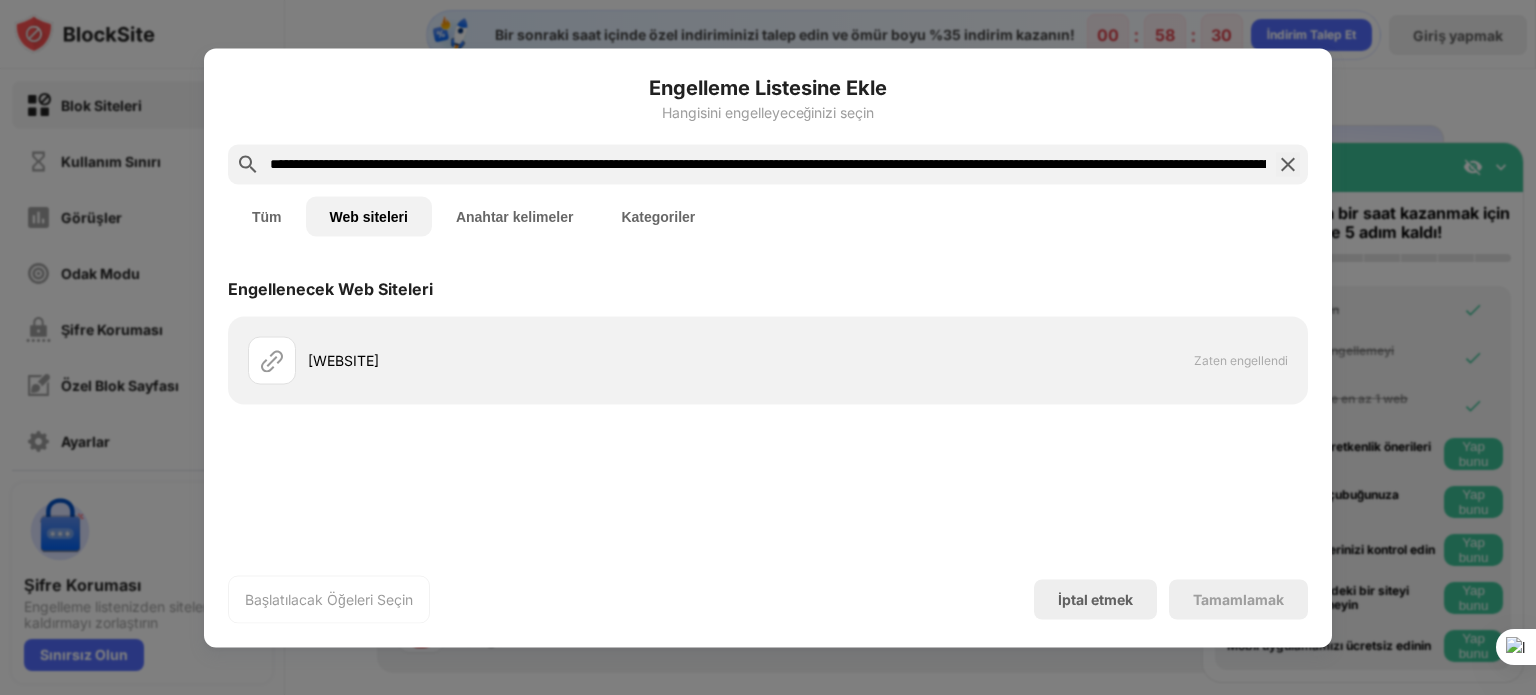 scroll, scrollTop: 0, scrollLeft: 118, axis: horizontal 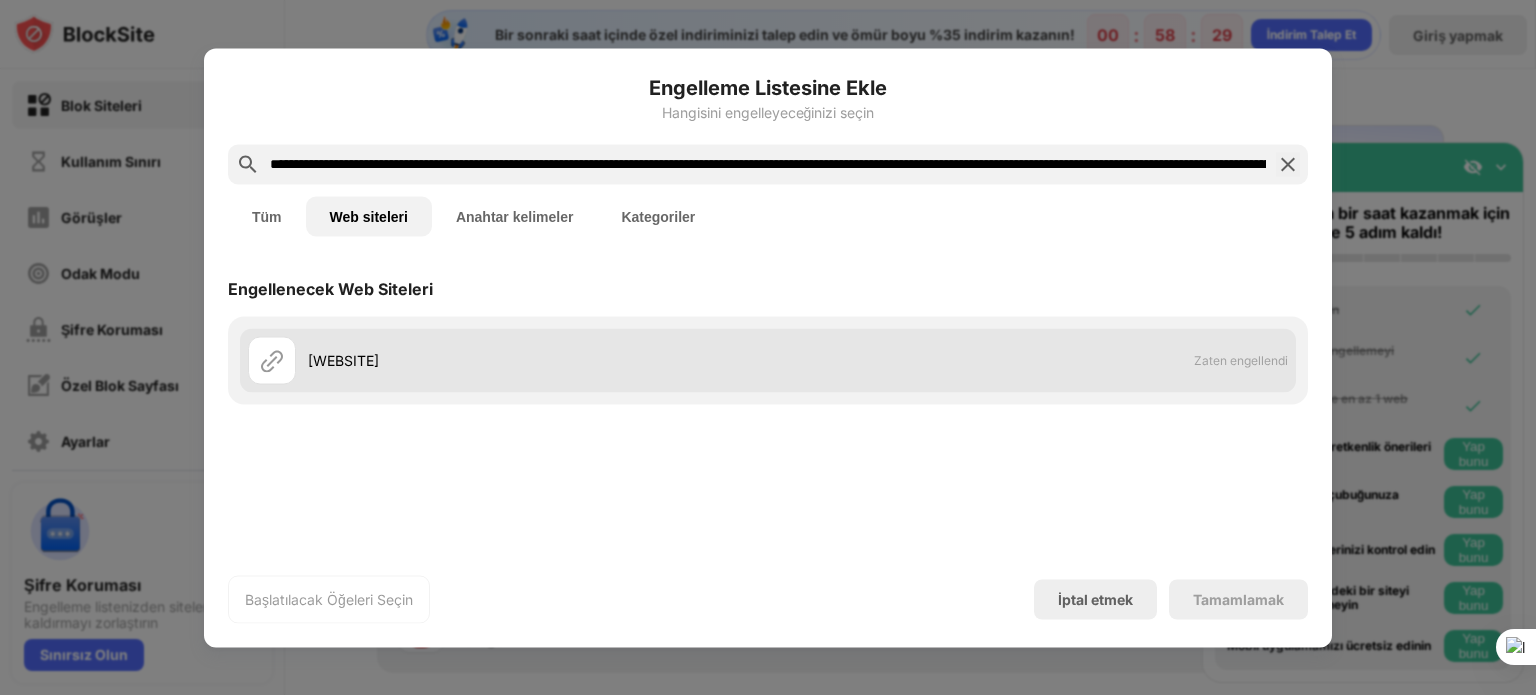 click on "[WEBSITE]" at bounding box center (538, 360) 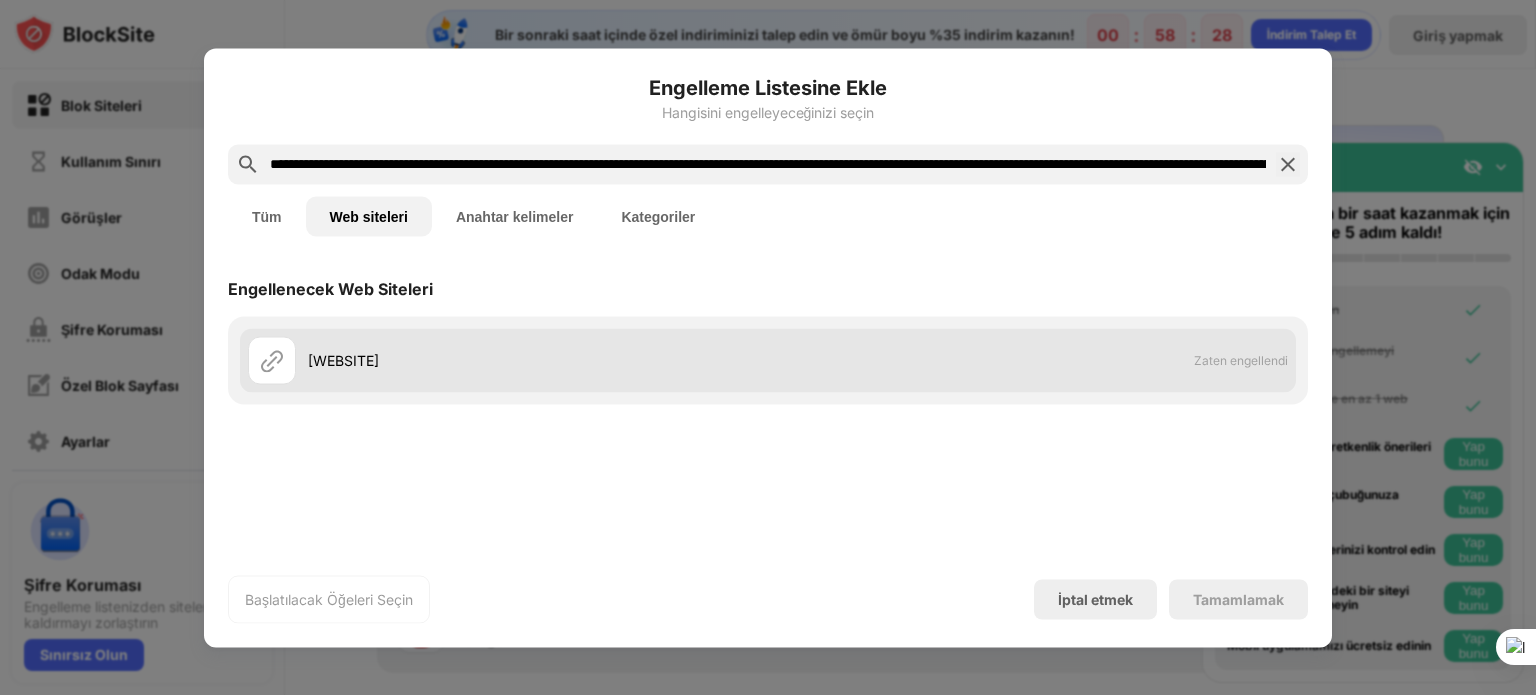 click on "[WEBSITE]" at bounding box center [538, 360] 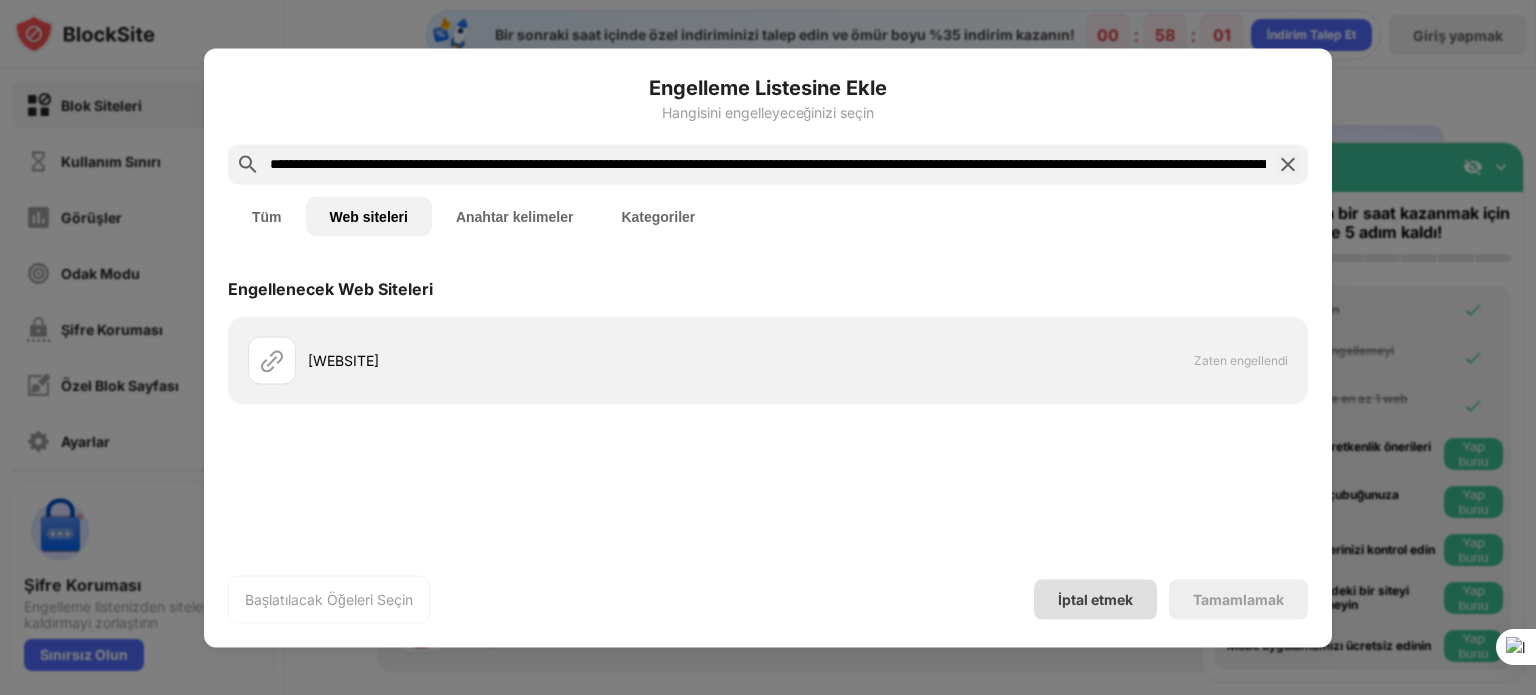 click on "İptal etmek" at bounding box center [1095, 599] 